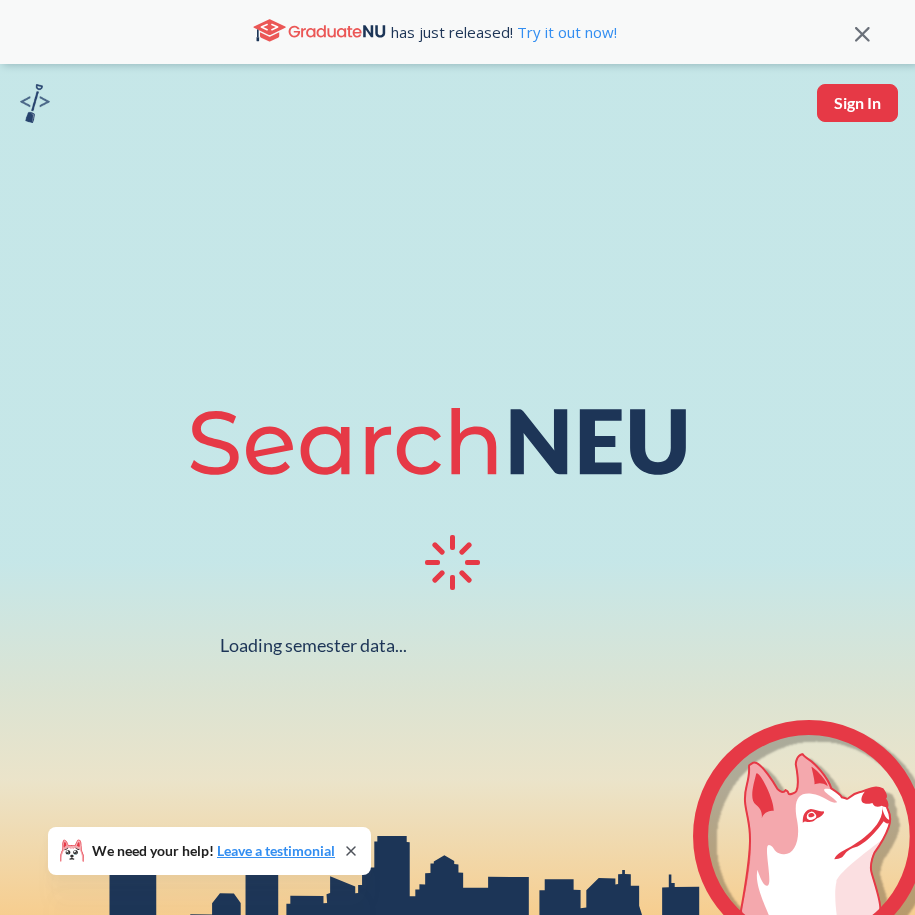 scroll, scrollTop: 0, scrollLeft: 0, axis: both 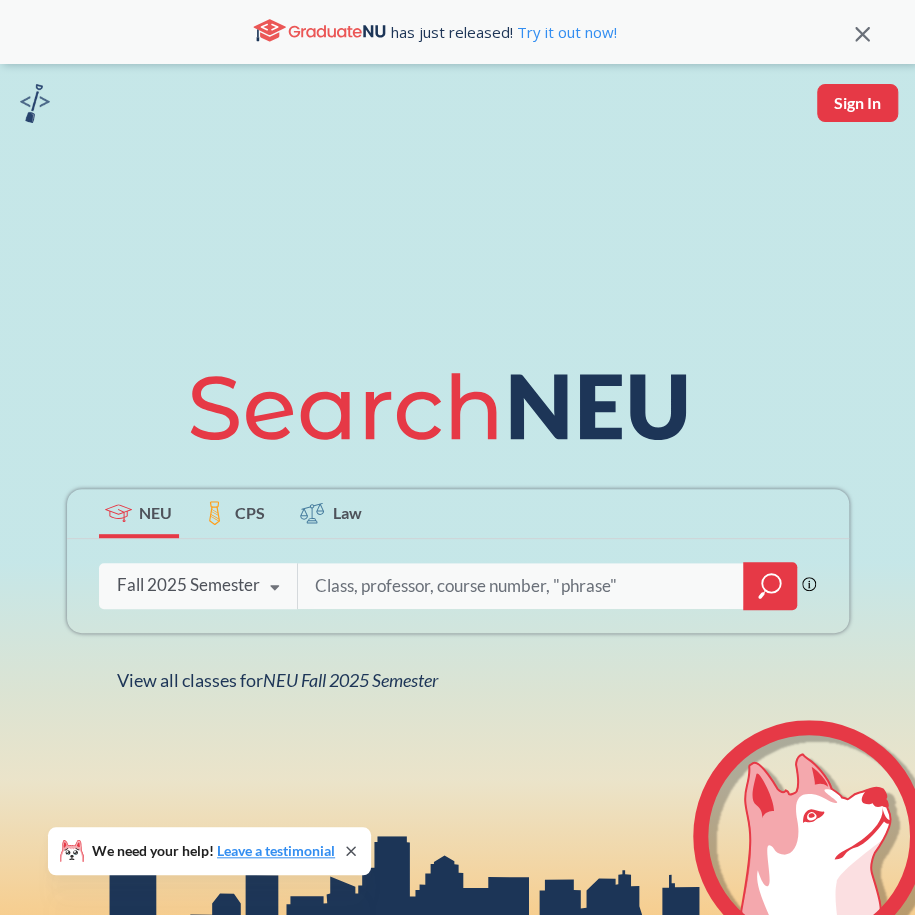 click on "Fall 2025 Semester Fall 2025 Semester Summer 2 2025 Semester Summer Full 2025 Semester Summer 1 2025 Semester Spring 2025 Semester Fall 2024 Semester Summer 2 2024 Semester Summer Full 2024 Semester Summer 1 2024 Semester Spring 2024 Semester Fall 2023 Semester Summer 2 2023 Semester Summer Full 2023 Semester Summer 1 2023 Semester Spring 2023 Semester Fall 2022 Semester Summer 2 2022 Semester Summer Full 2022 Semester Summer 1 2022 Semester Spring 2022 Semester Fall 2021 Semester Summer 2 2021 Semester Summer Full 2021 Semester Summer 1 2021 Semester Spring 2021 Semester Fall 2020 Semester Summer 2 2020 Semester Summer Full 2020 Semester Summer 1 2020 Semester Spring 2020 Semester Fall 2019 Semester" at bounding box center [198, 585] 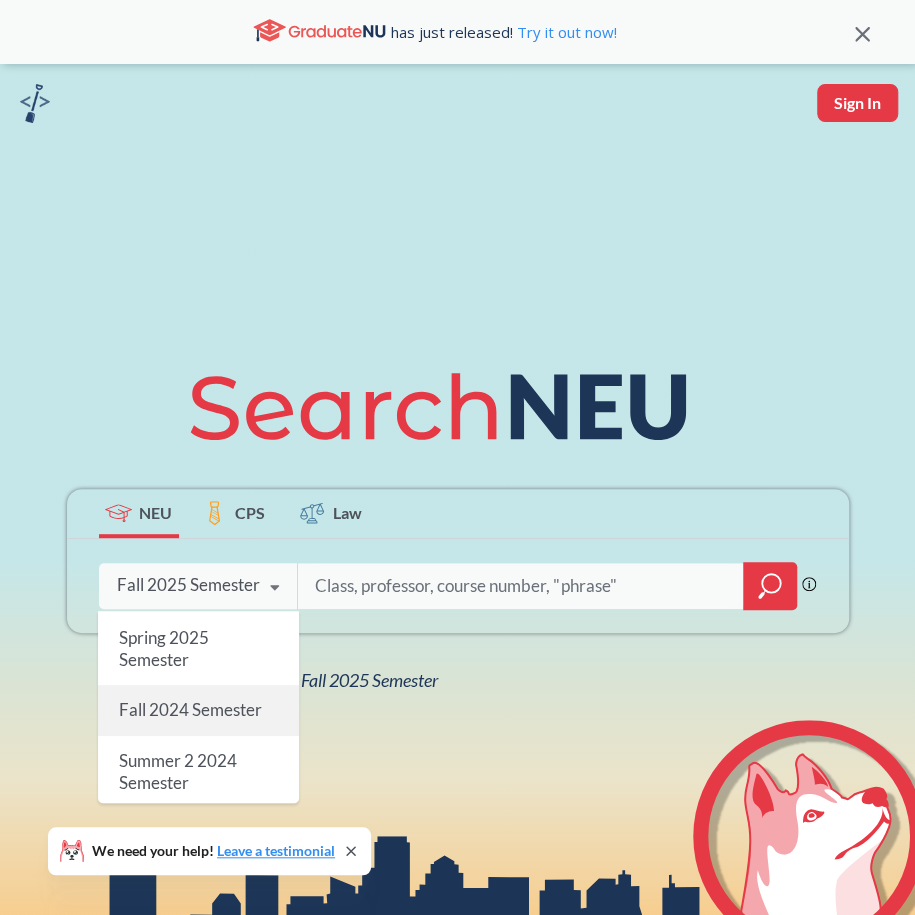 scroll, scrollTop: 278, scrollLeft: 0, axis: vertical 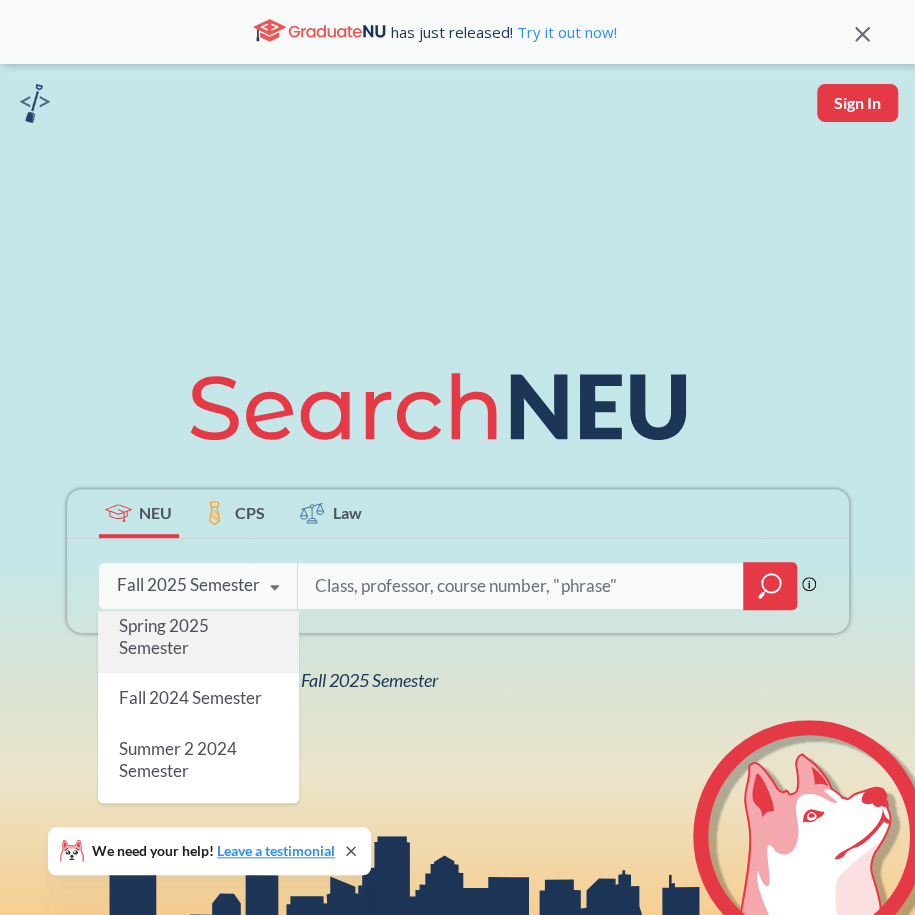 click on "Spring 2025 Semester" at bounding box center (163, 636) 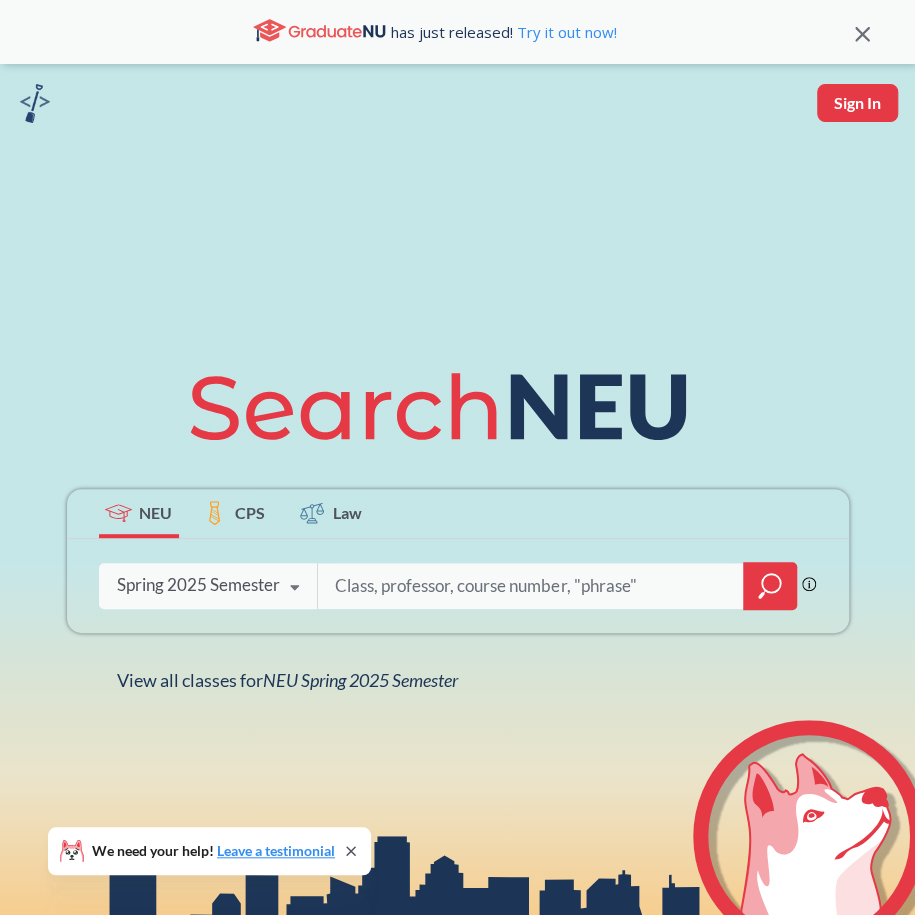click at bounding box center [531, 586] 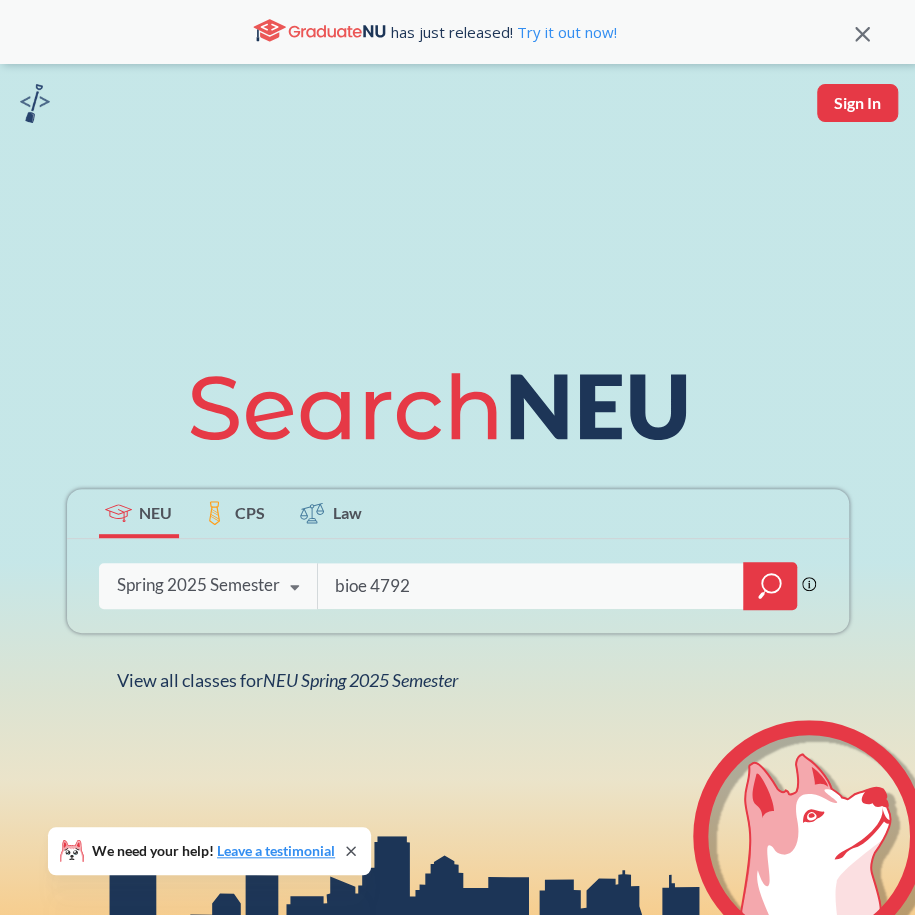 type on "bioe 4792" 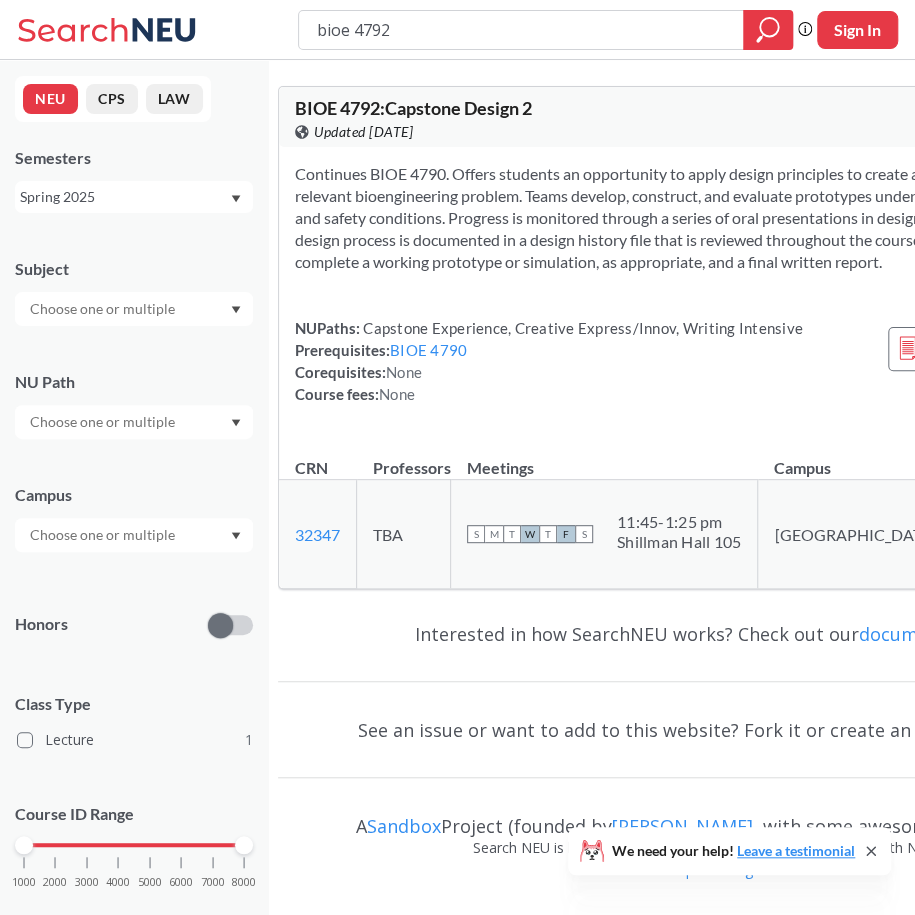 click on "Spring 2025" at bounding box center (124, 197) 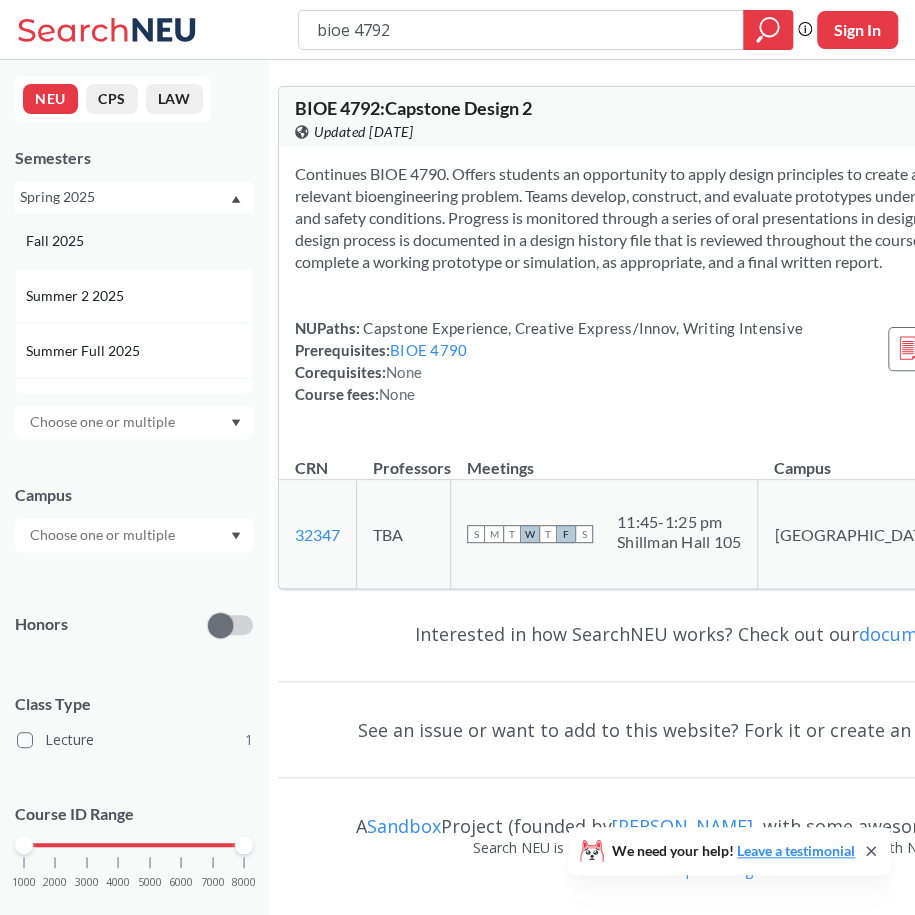 click on "Fall 2025" at bounding box center [57, 241] 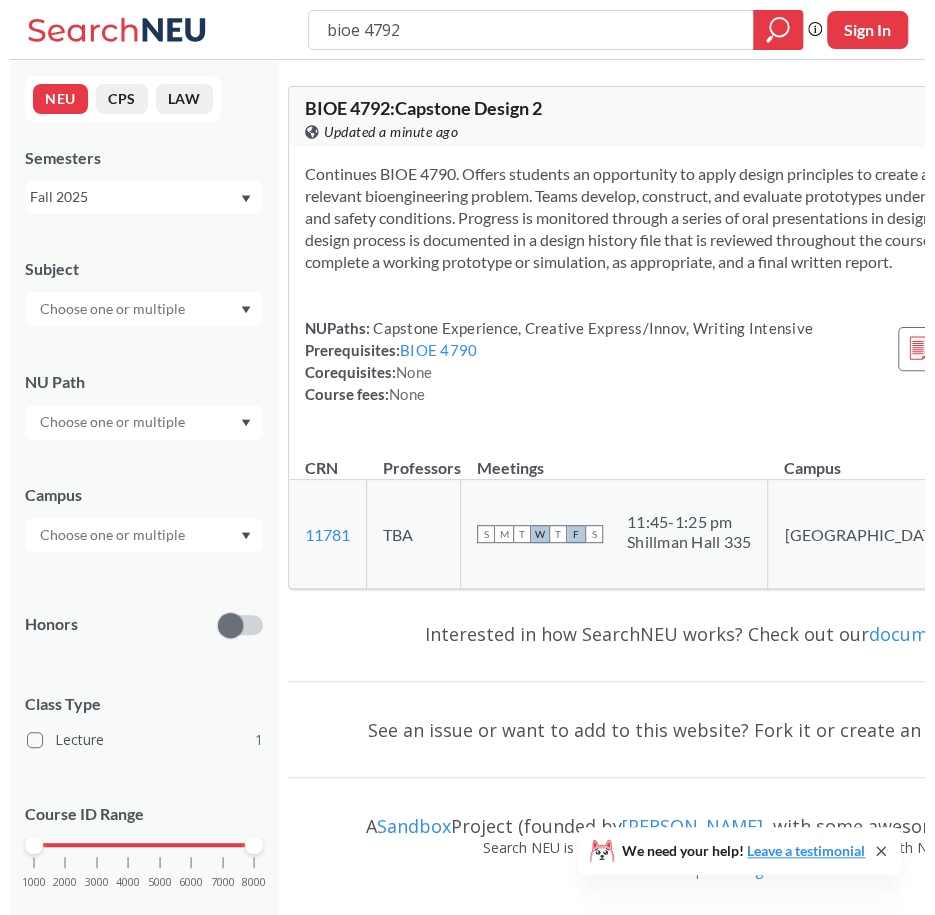 scroll, scrollTop: 0, scrollLeft: 0, axis: both 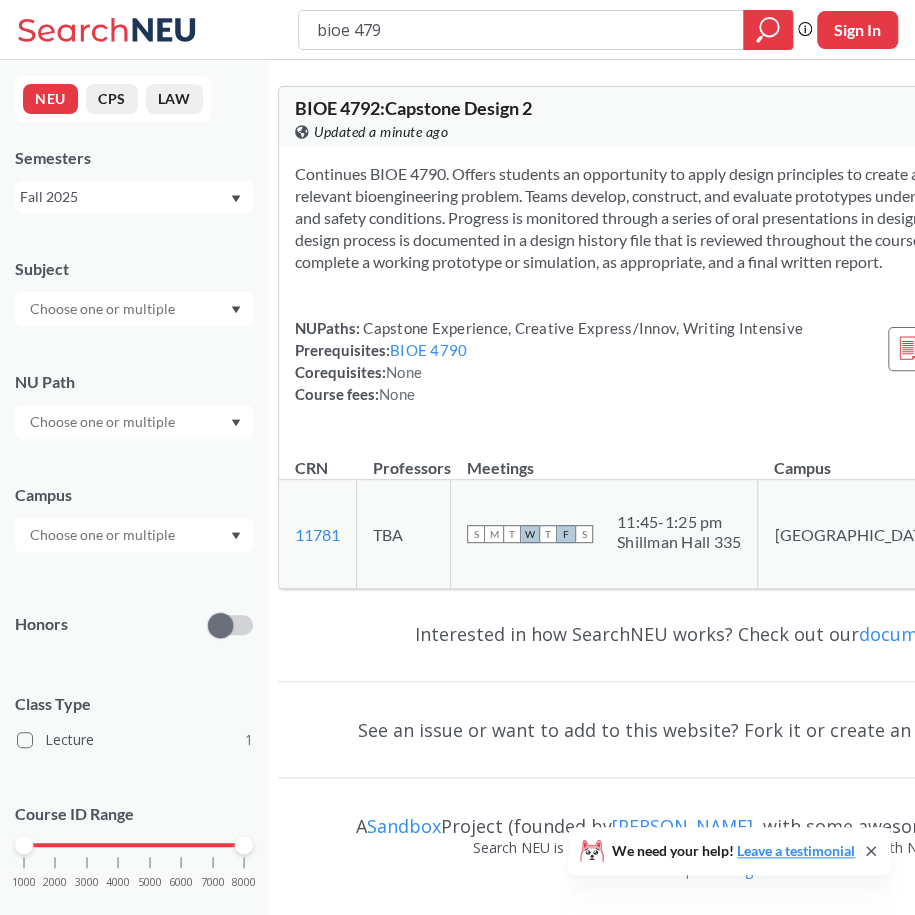 type on "bioe 4791" 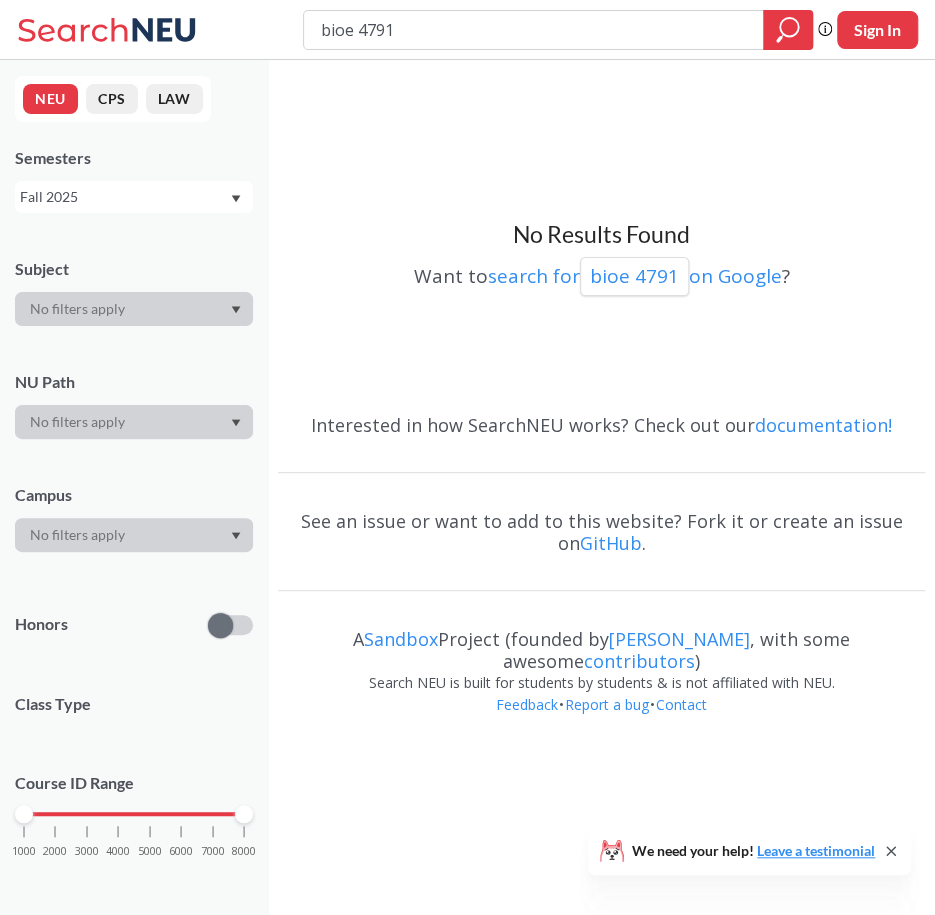 click on "Fall 2025" at bounding box center (134, 197) 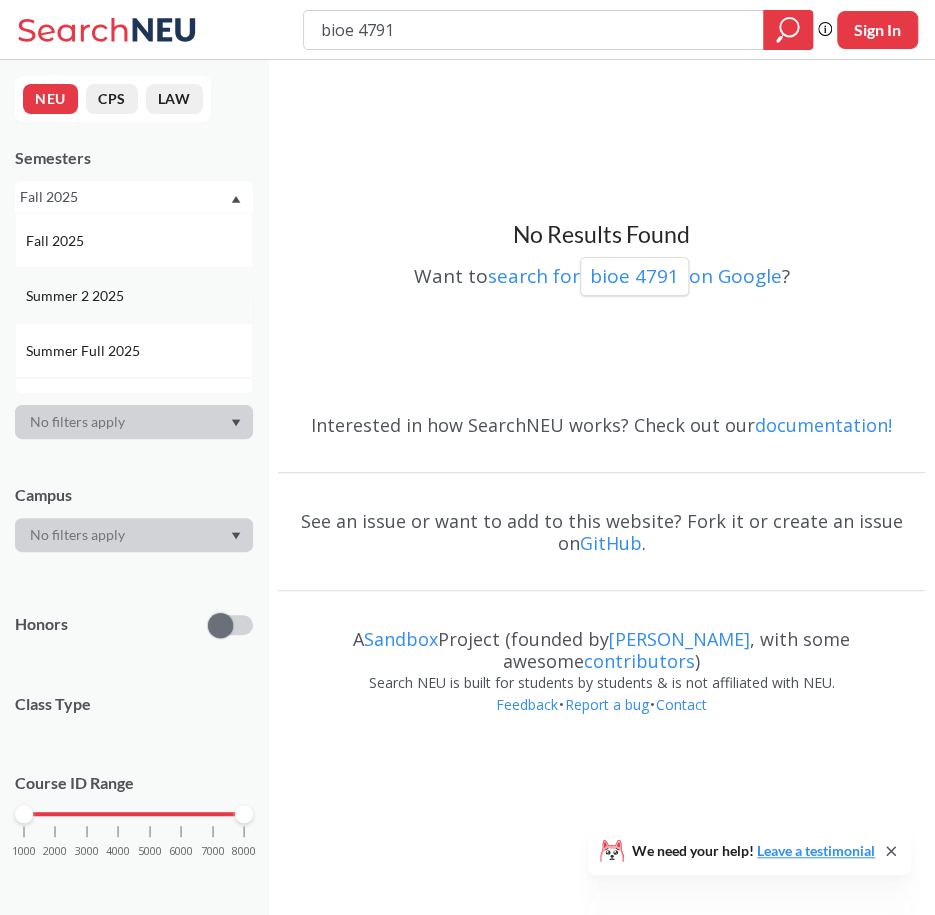 click on "Summer 2 2025" at bounding box center [77, 296] 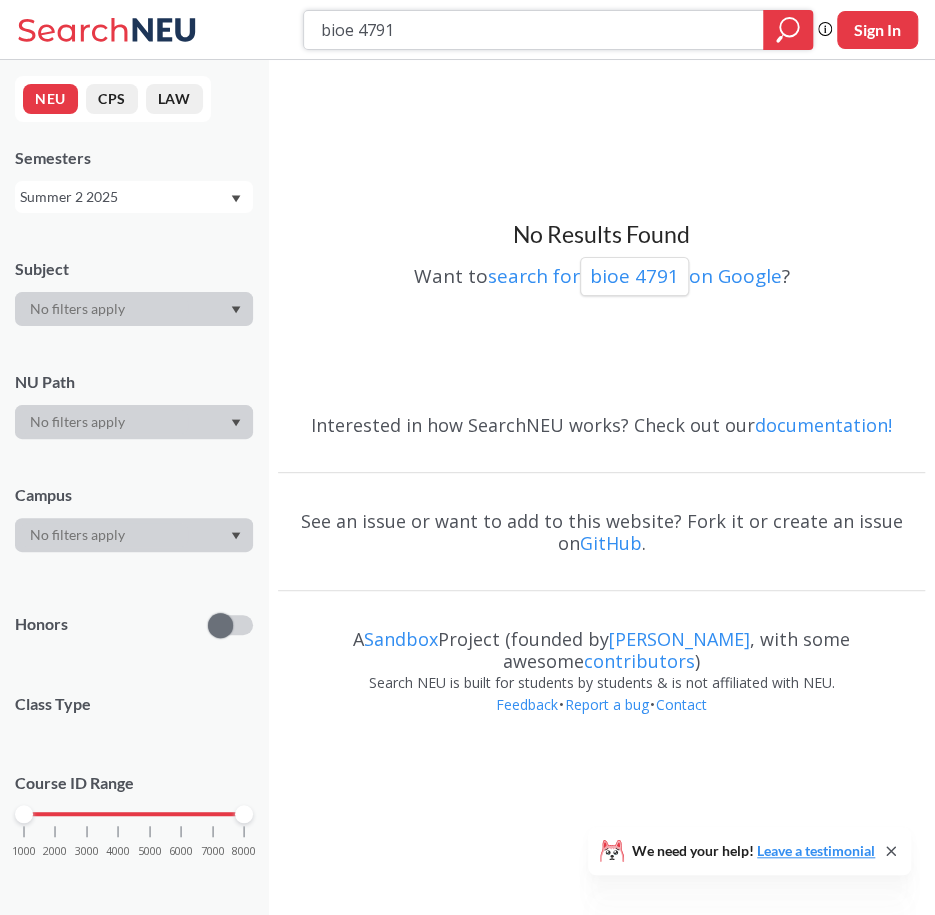click on "bioe 4791" at bounding box center (534, 30) 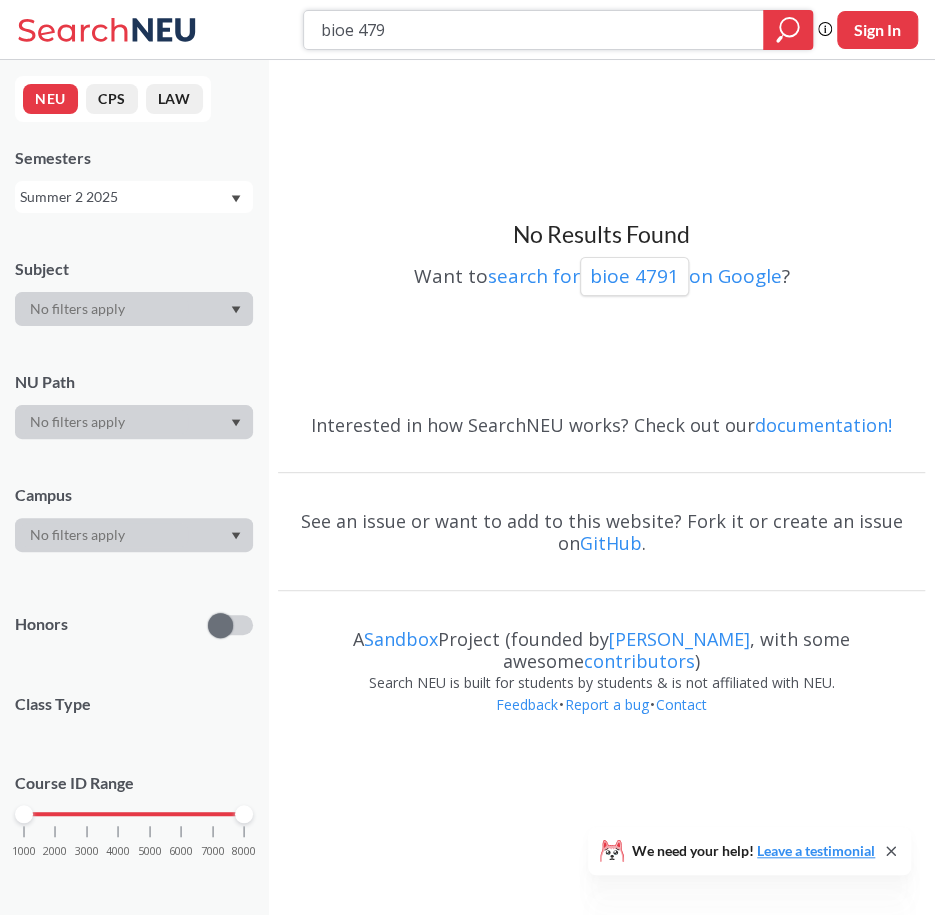 type on "bioe 4790" 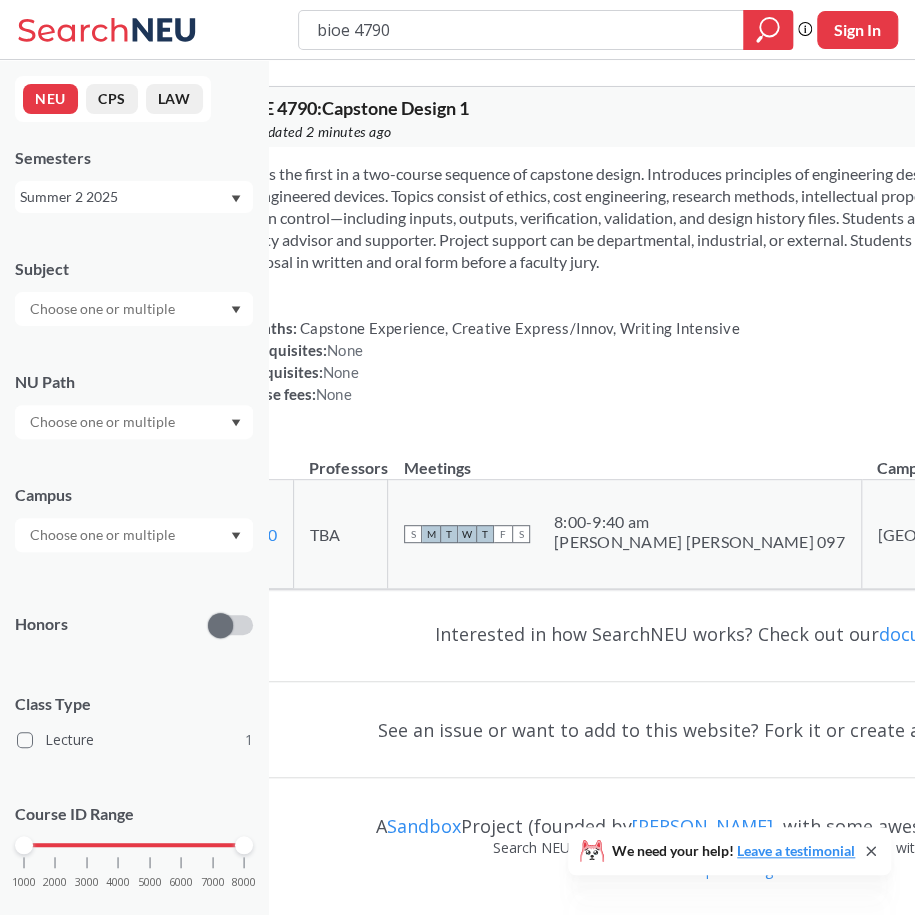 click on "Summer 2 2025" at bounding box center (124, 197) 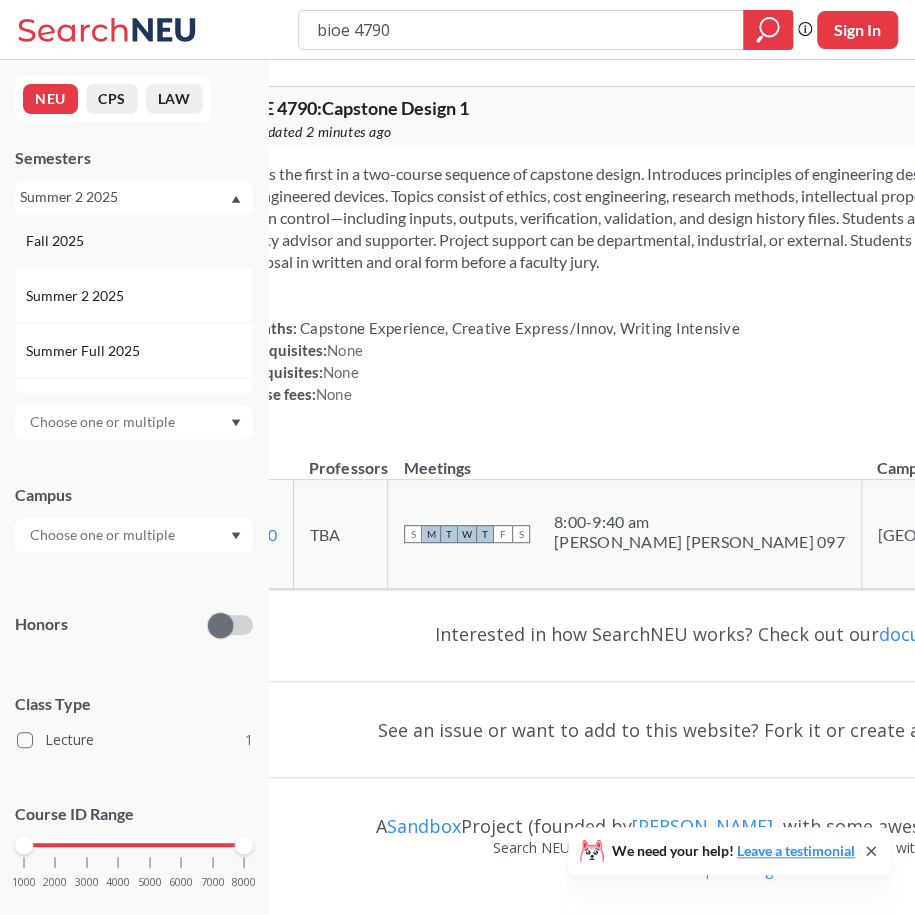 click on "Fall 2025" at bounding box center [139, 241] 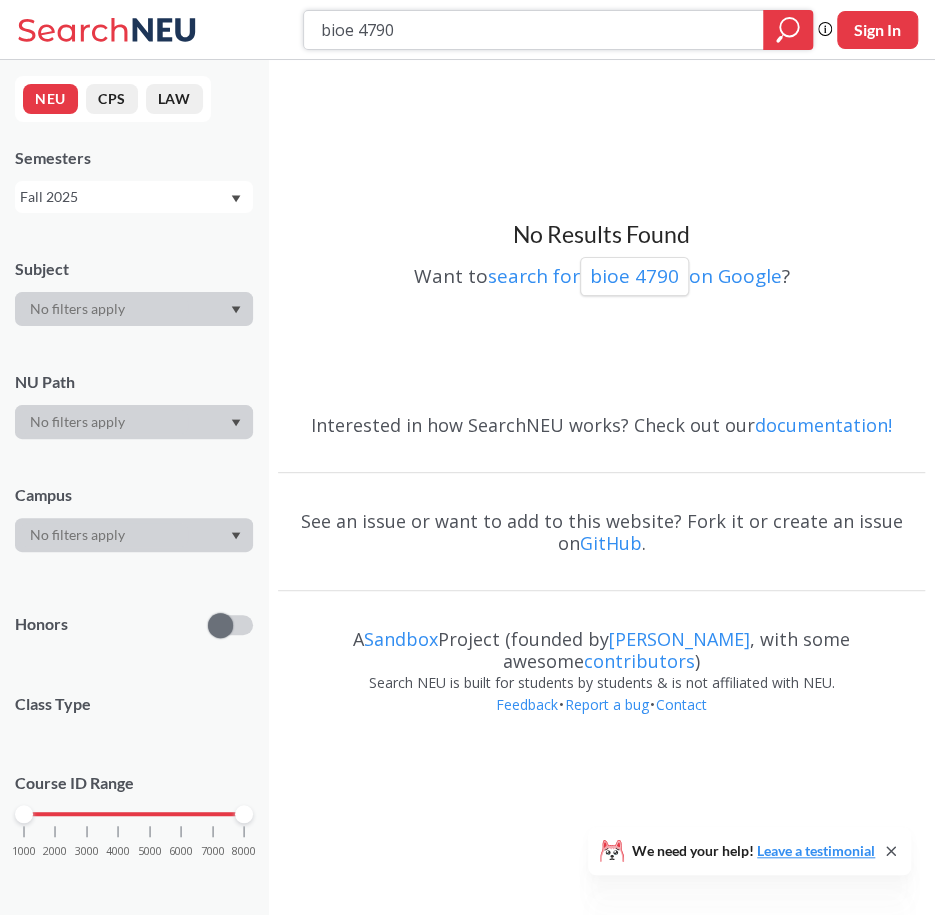 click at bounding box center [788, 30] 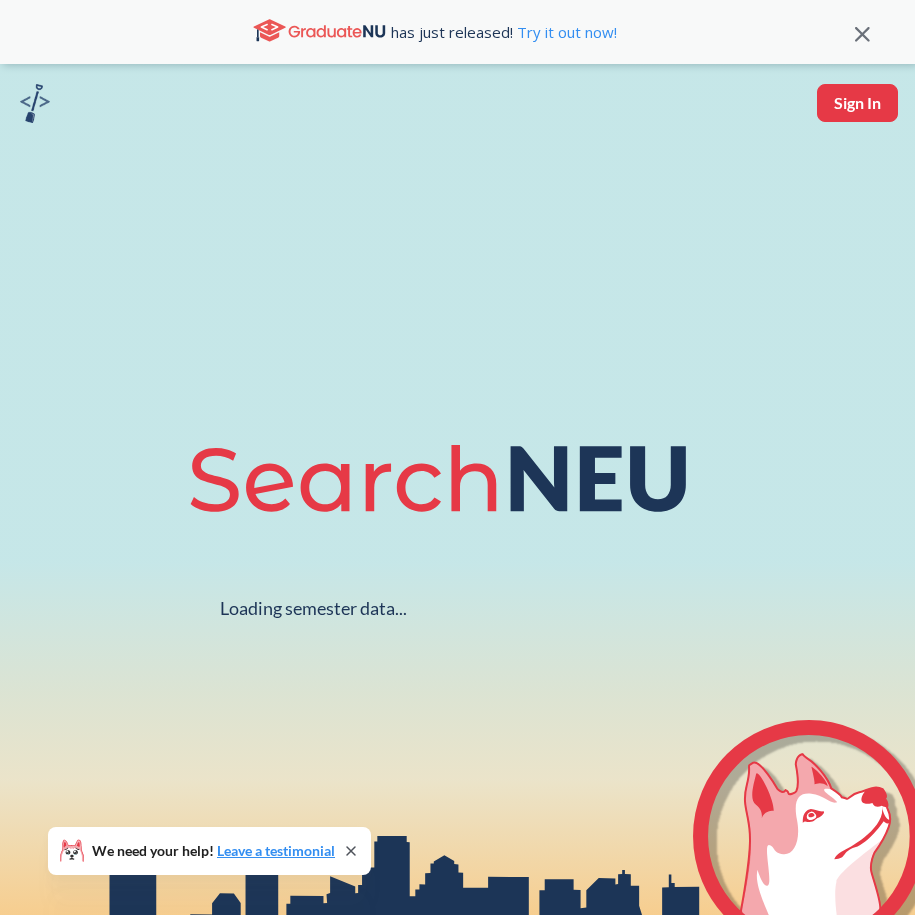 scroll, scrollTop: 0, scrollLeft: 0, axis: both 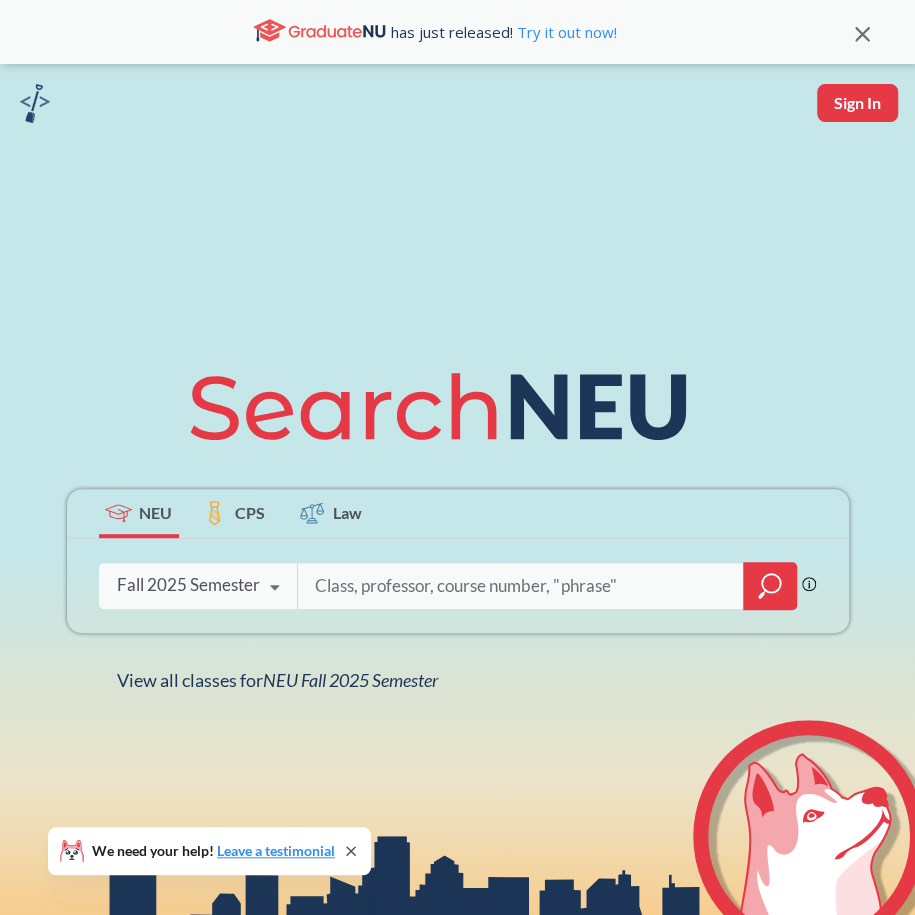 click on "Fall 2025 Semester" at bounding box center (188, 585) 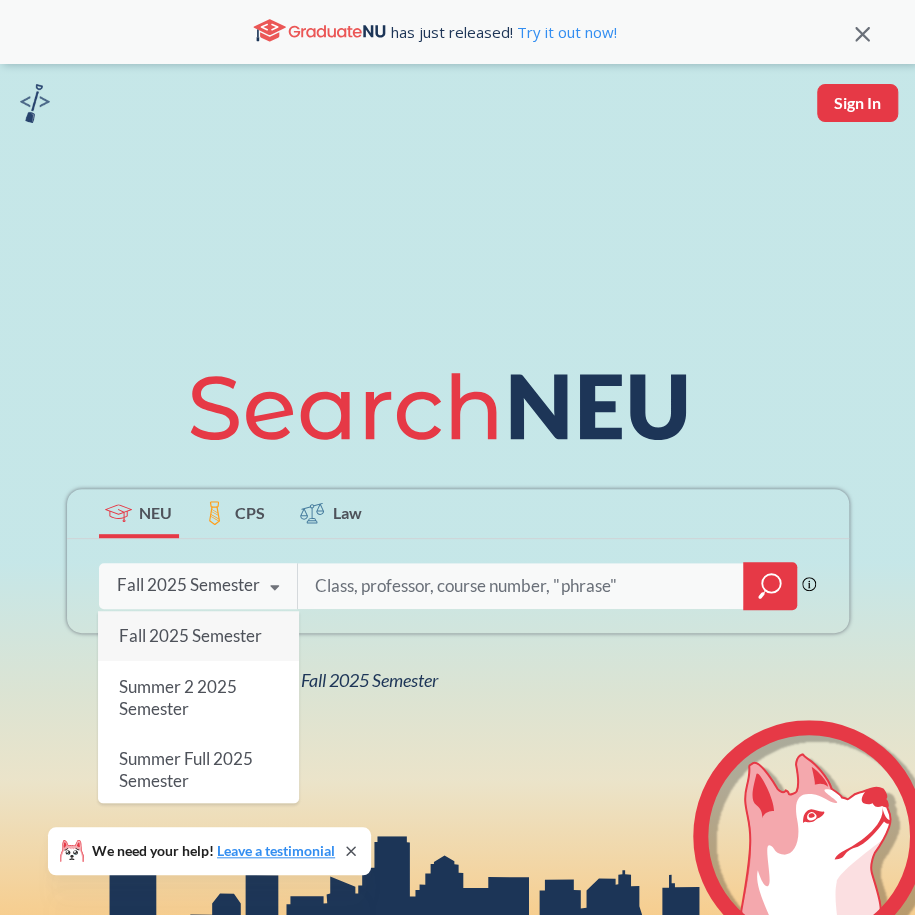 click at bounding box center (521, 586) 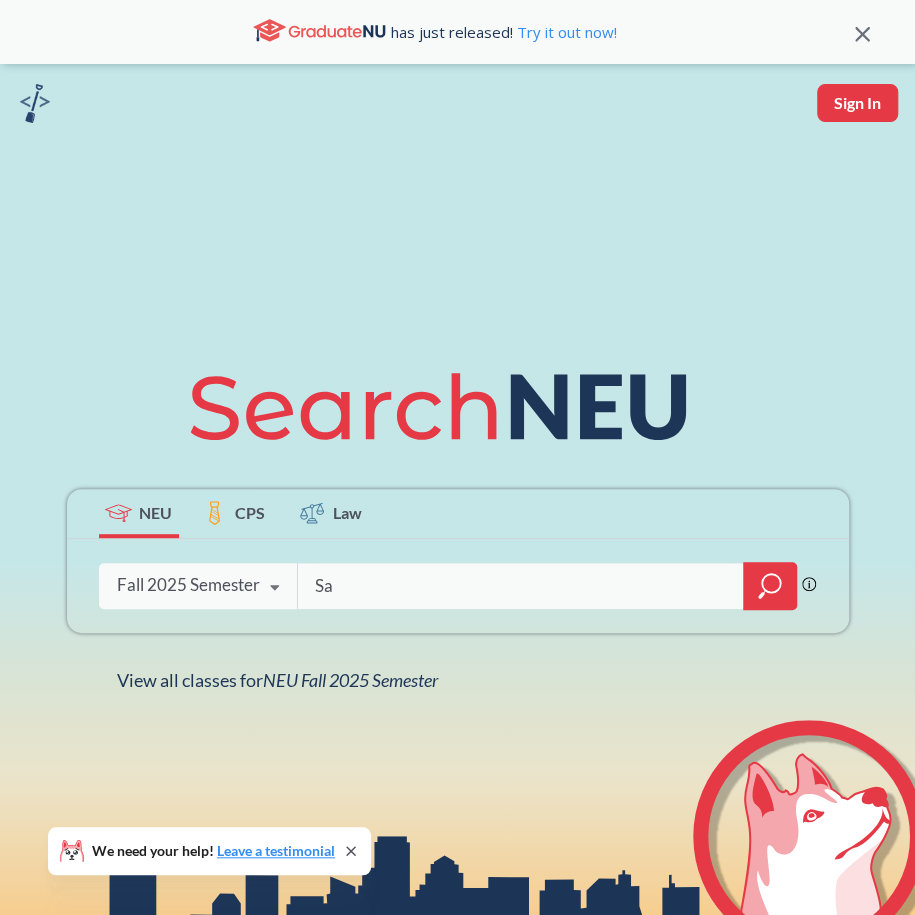 type on "S" 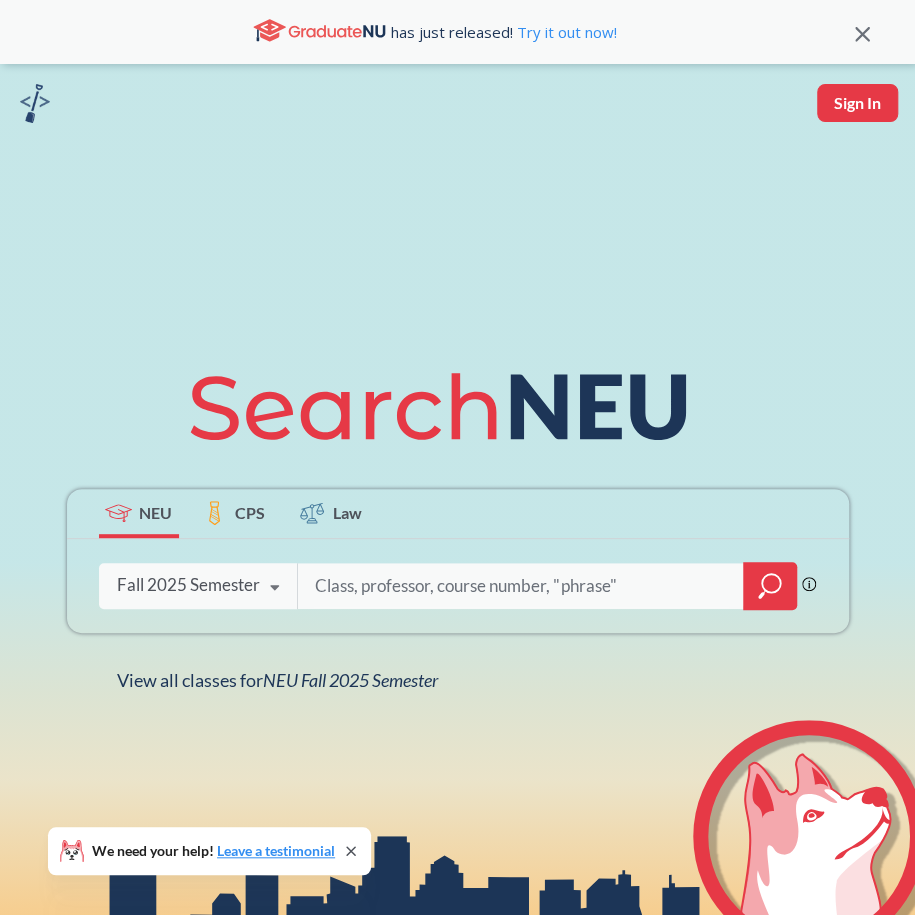 click on "Fall 2025 Semester" at bounding box center [188, 585] 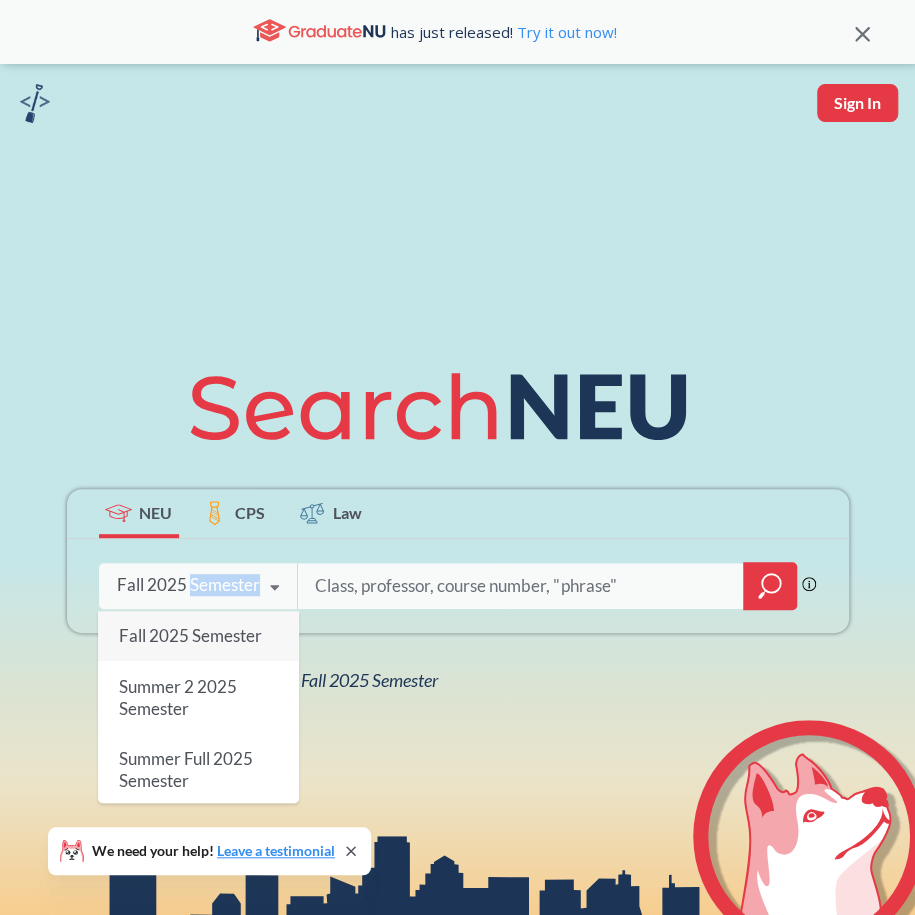 click on "Fall 2025 Semester" at bounding box center (188, 585) 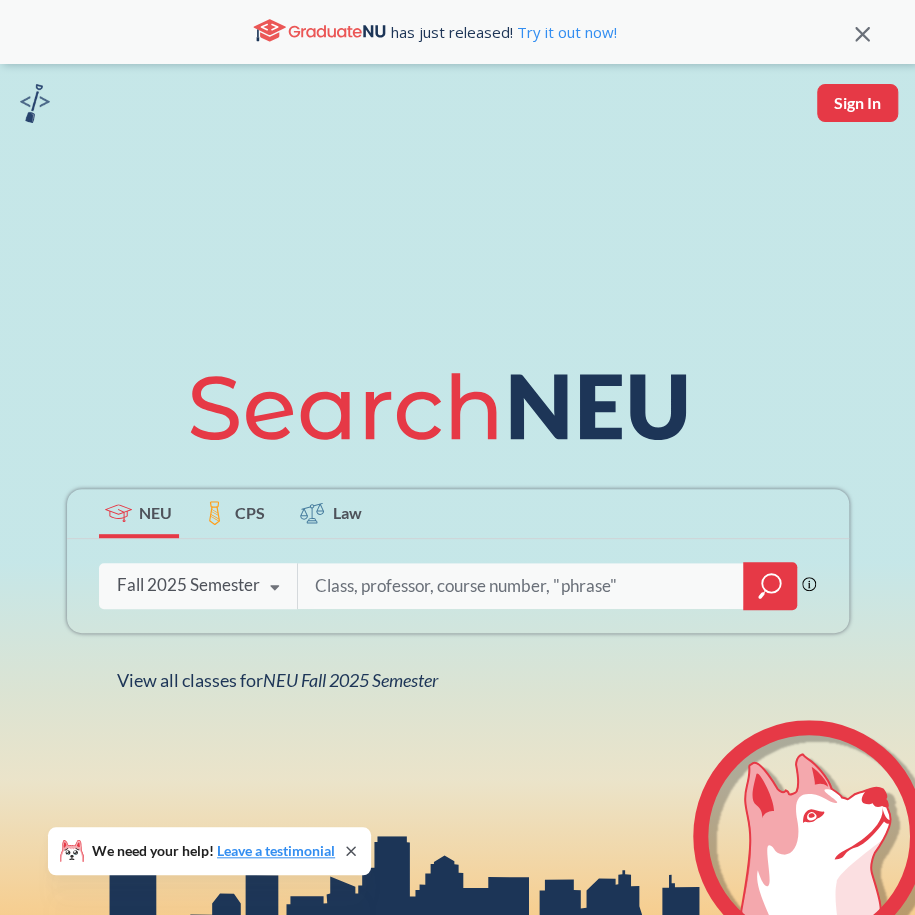 click at bounding box center [521, 586] 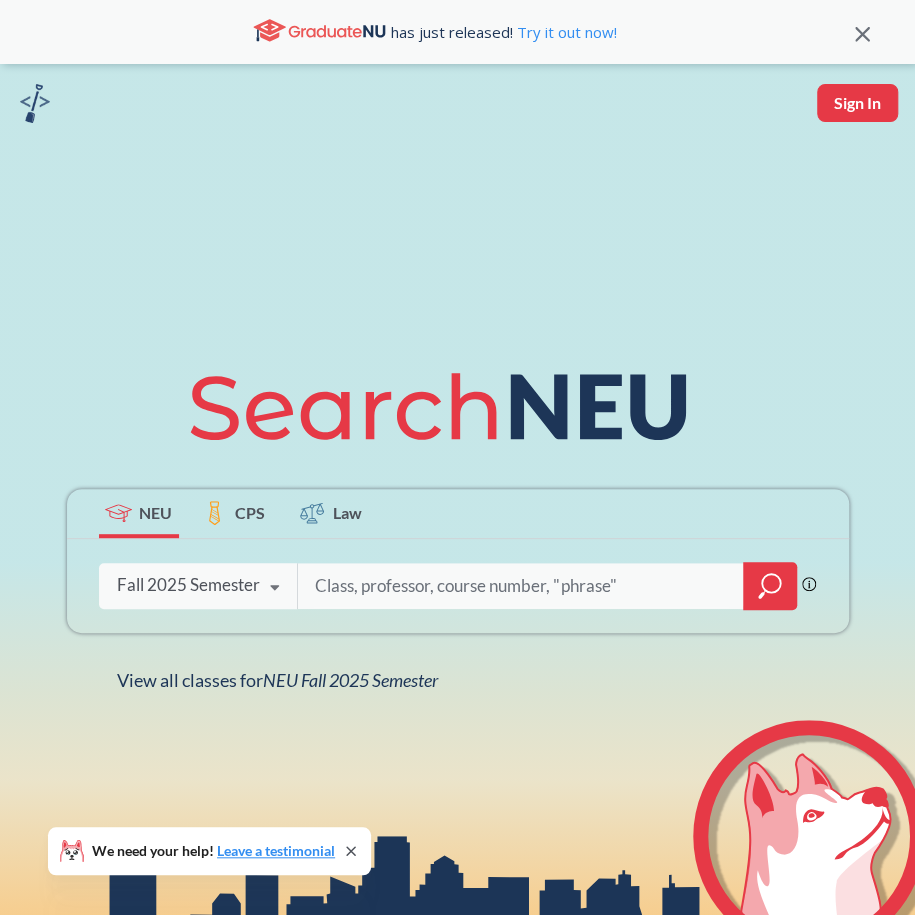 click at bounding box center [521, 586] 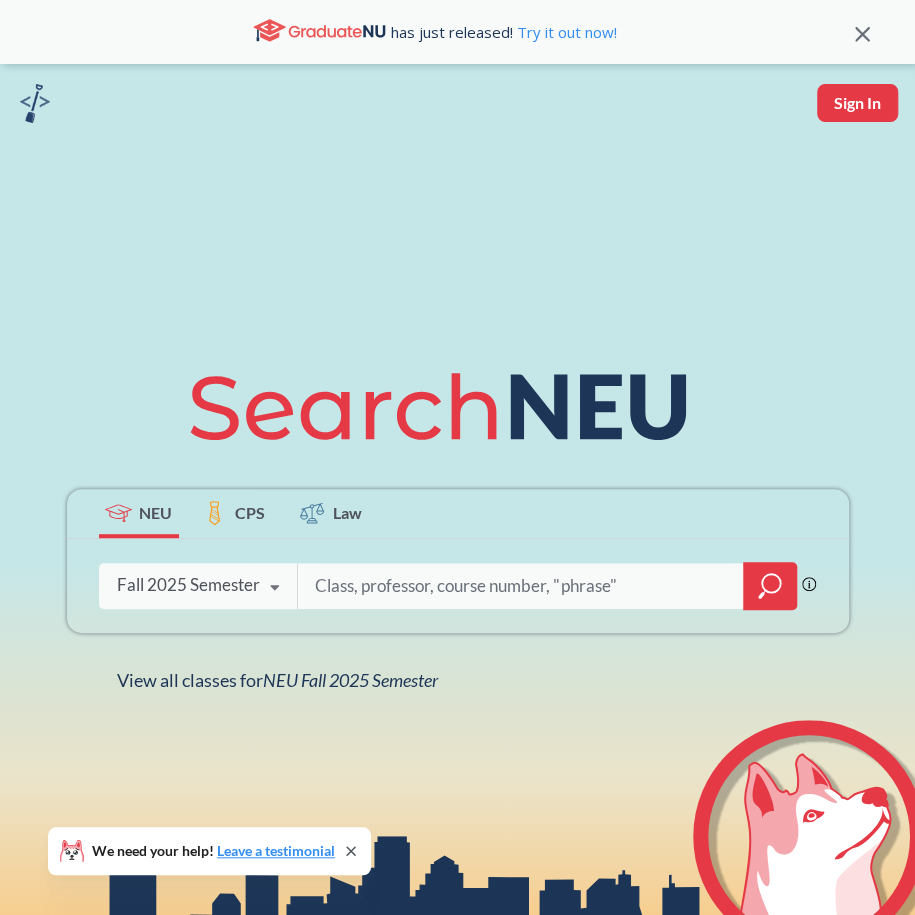 click 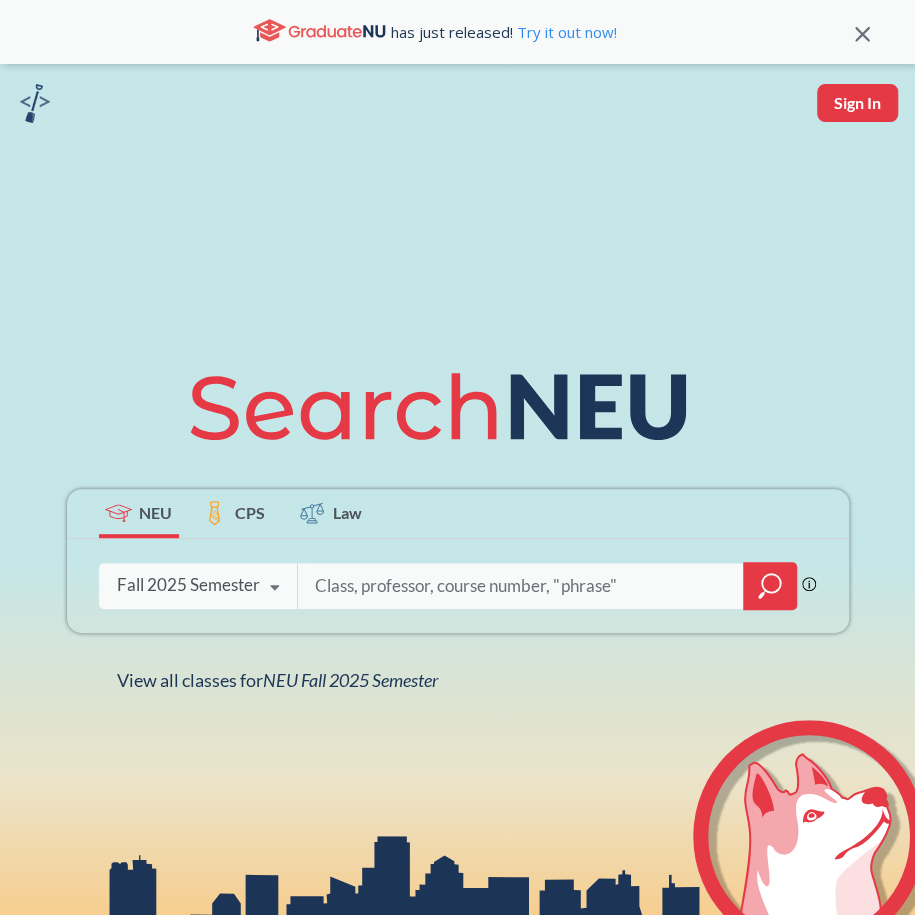 click at bounding box center [521, 586] 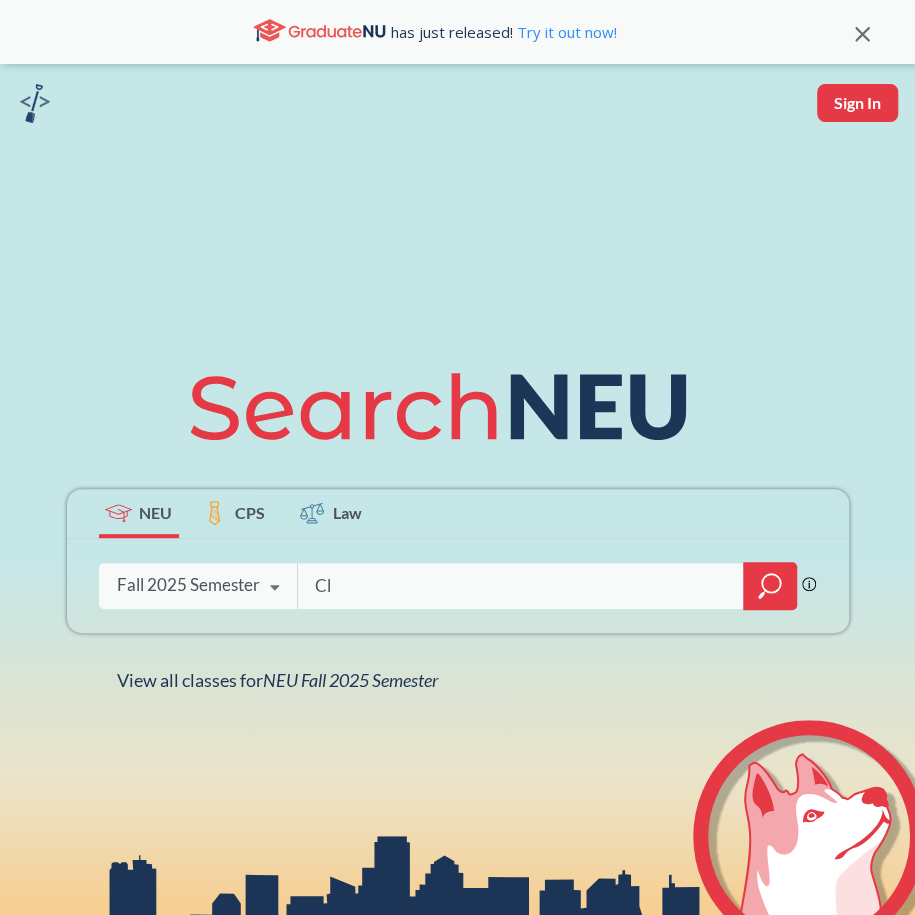 type on "C" 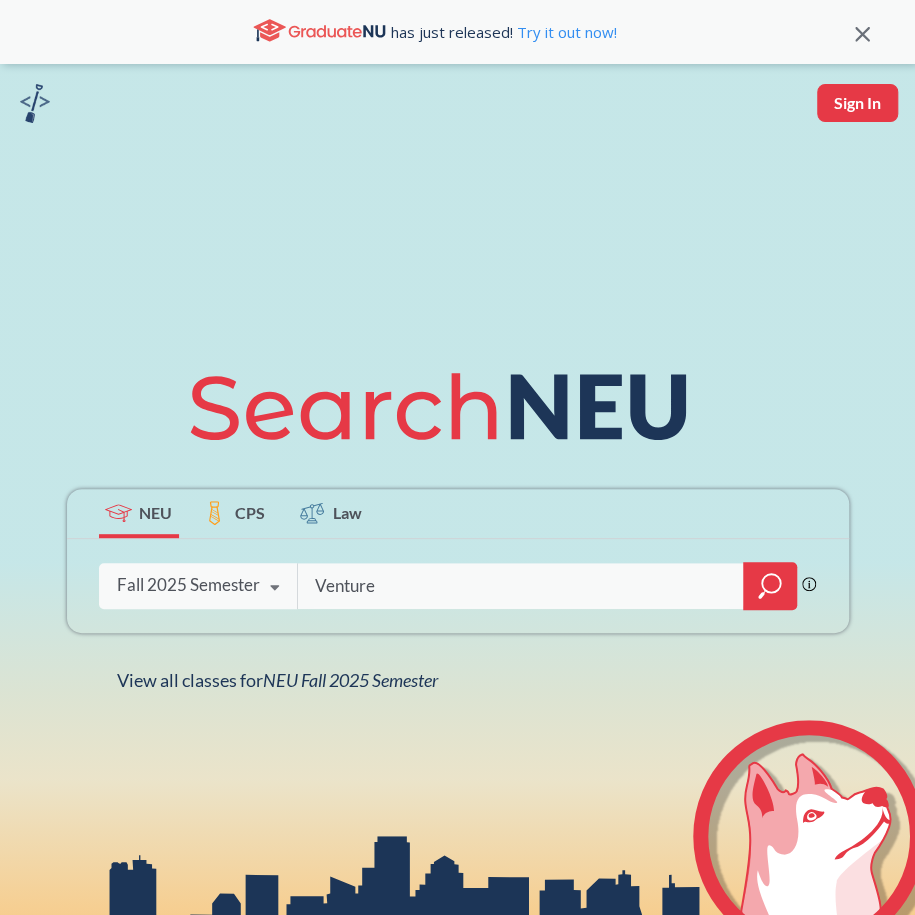 type on "Venture" 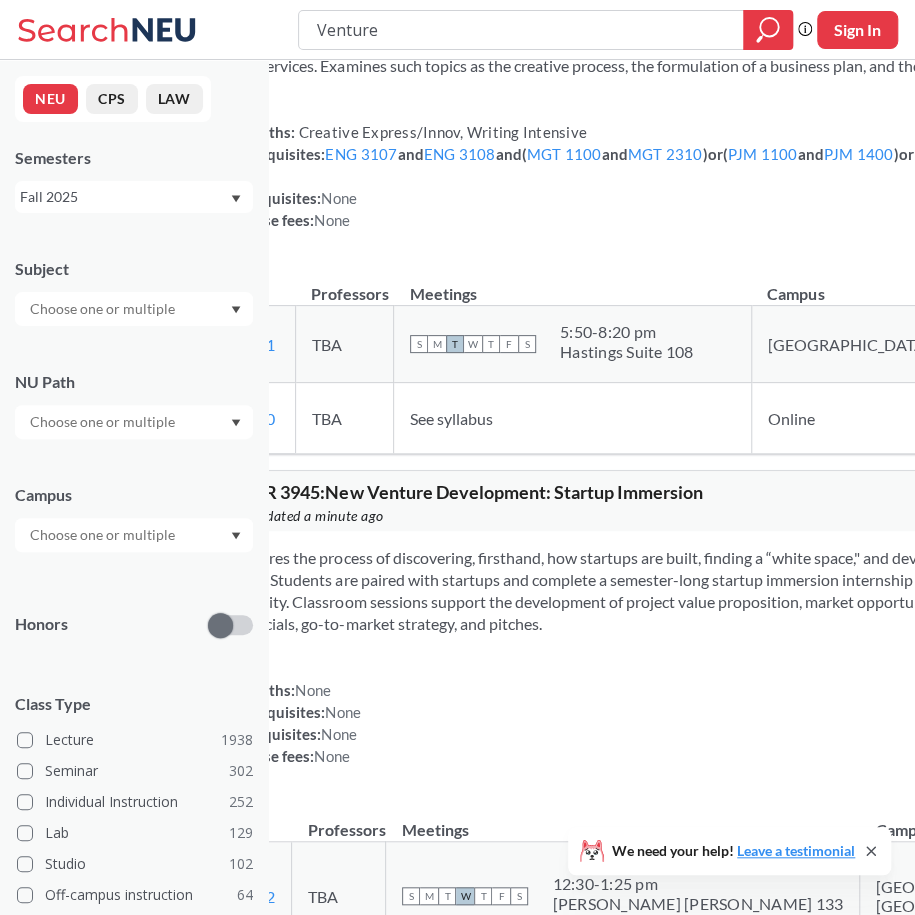 scroll, scrollTop: 228, scrollLeft: 0, axis: vertical 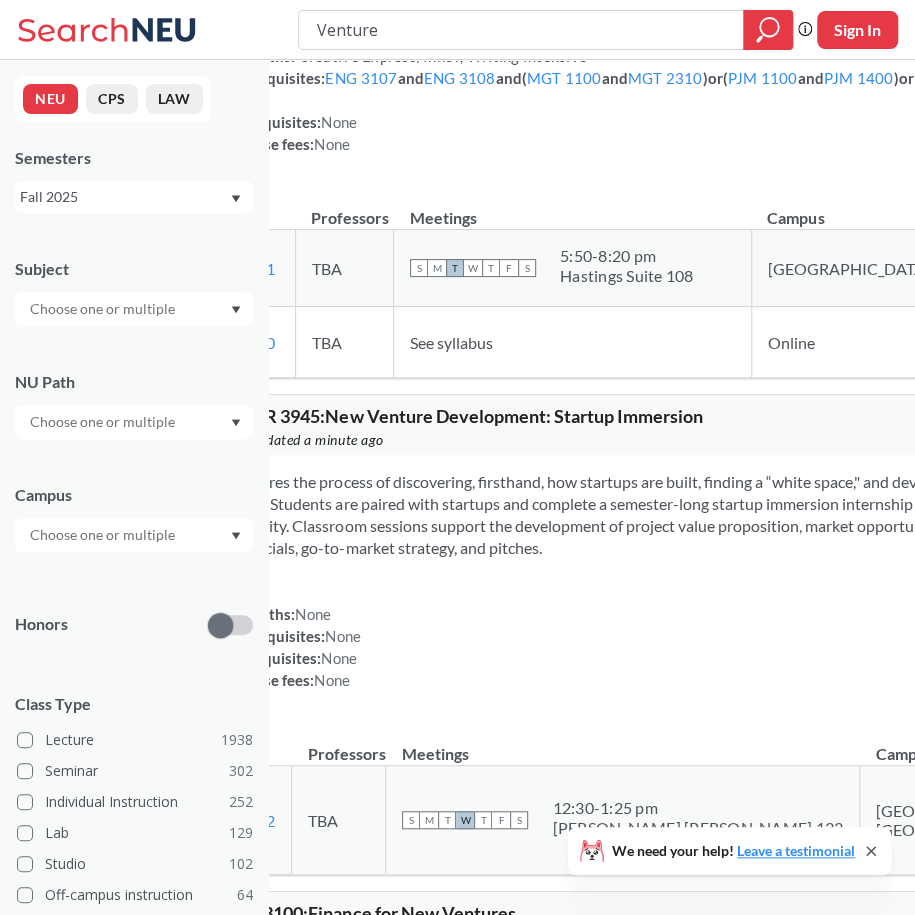 click on "Venture" at bounding box center [521, 30] 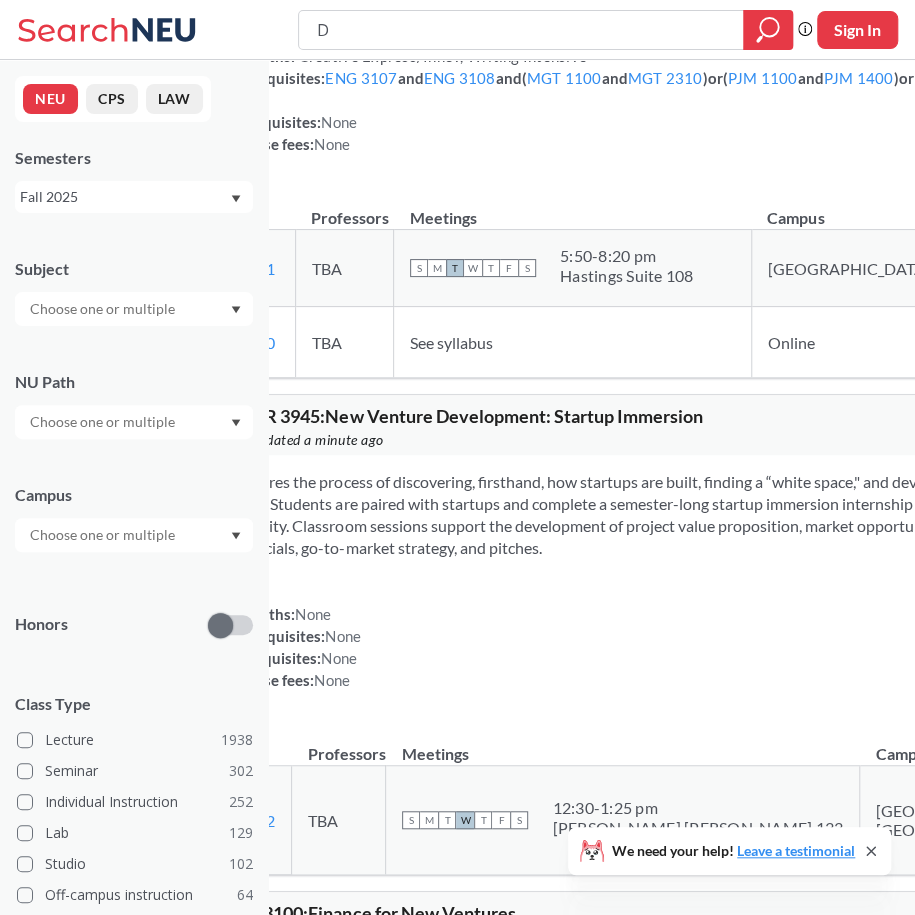 type on "DS" 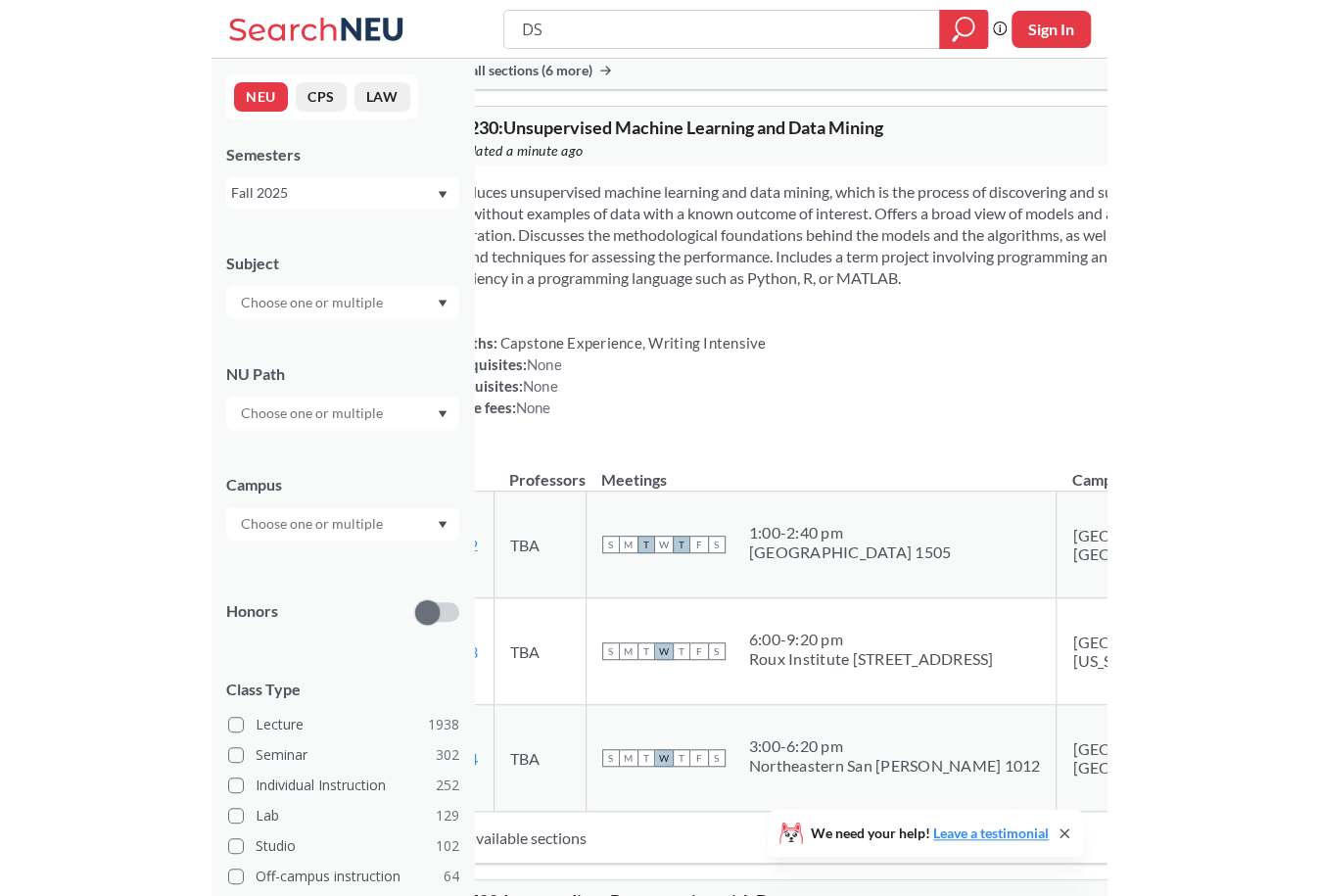 scroll, scrollTop: 654, scrollLeft: 0, axis: vertical 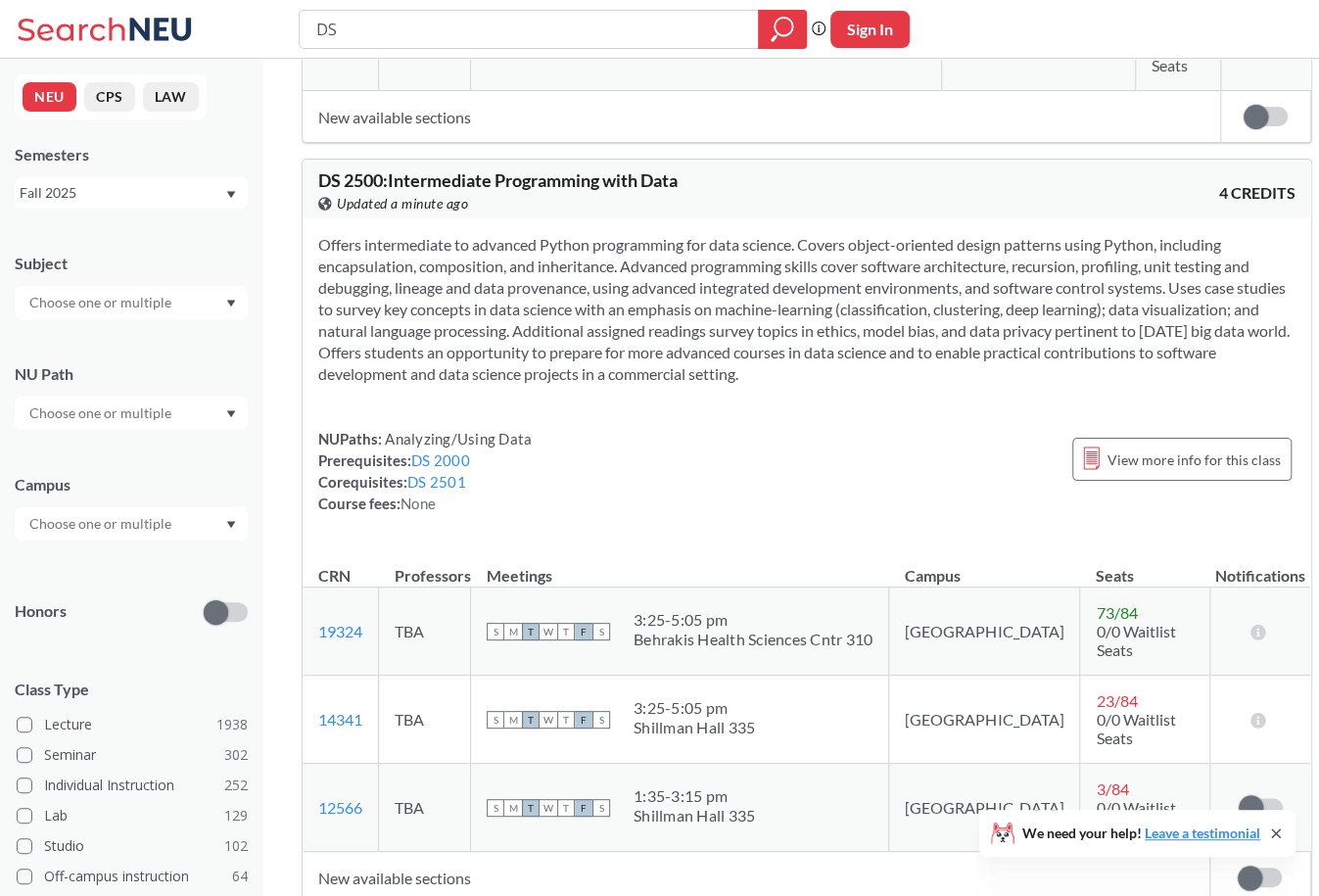 click on "Show all sections (1 more)" at bounding box center [398, 922] 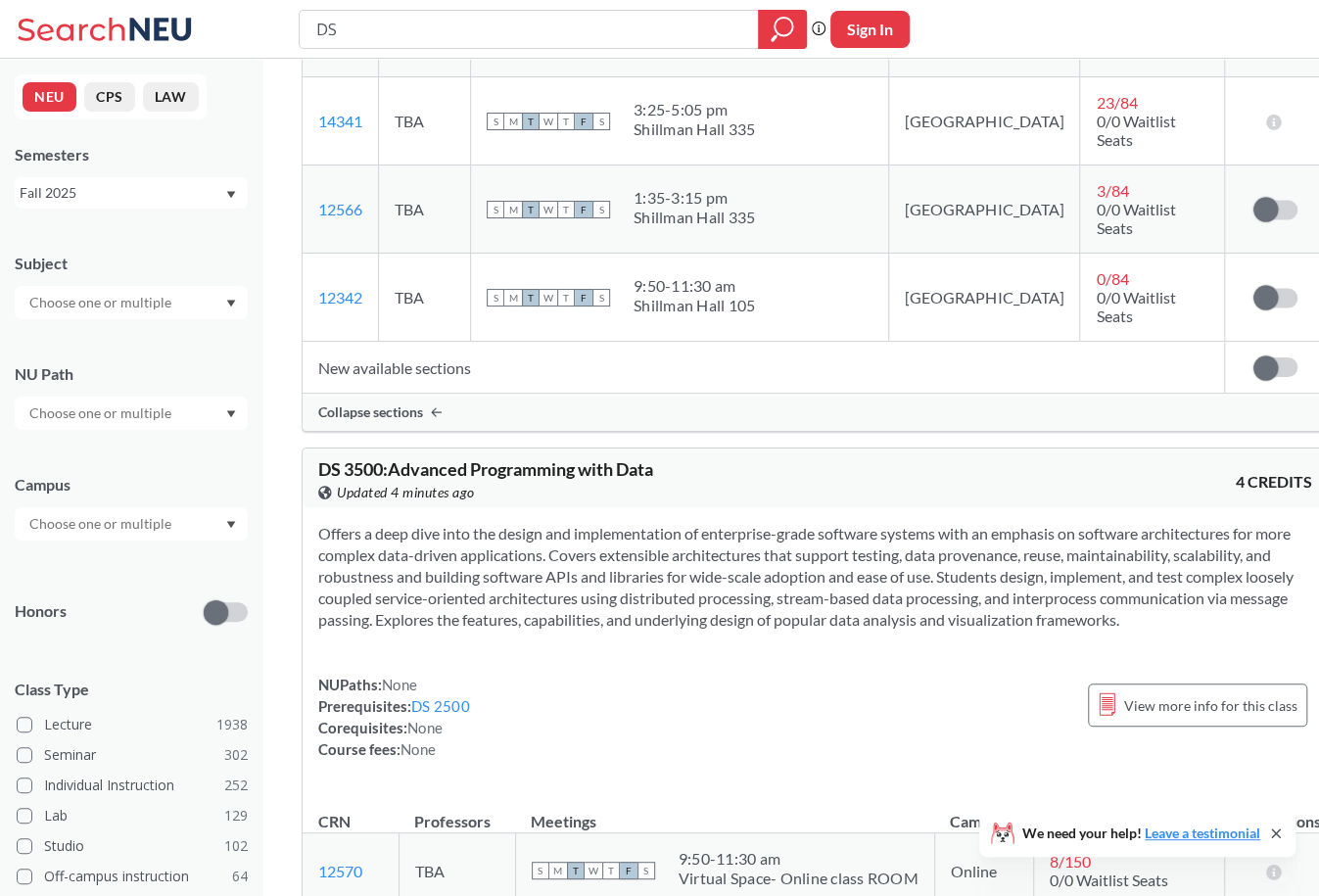 scroll, scrollTop: 1947, scrollLeft: 0, axis: vertical 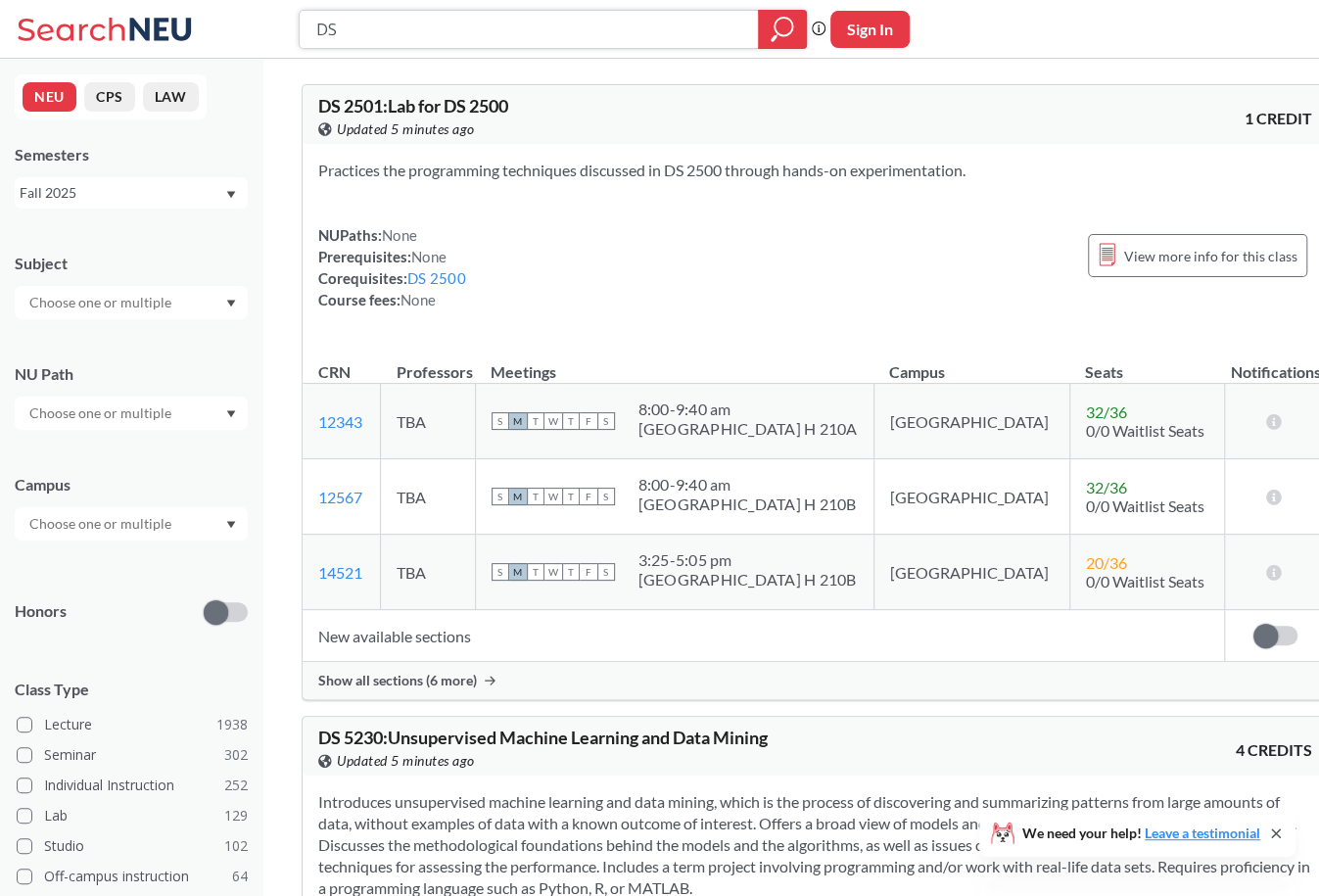 click on "DS" at bounding box center (529, 29) 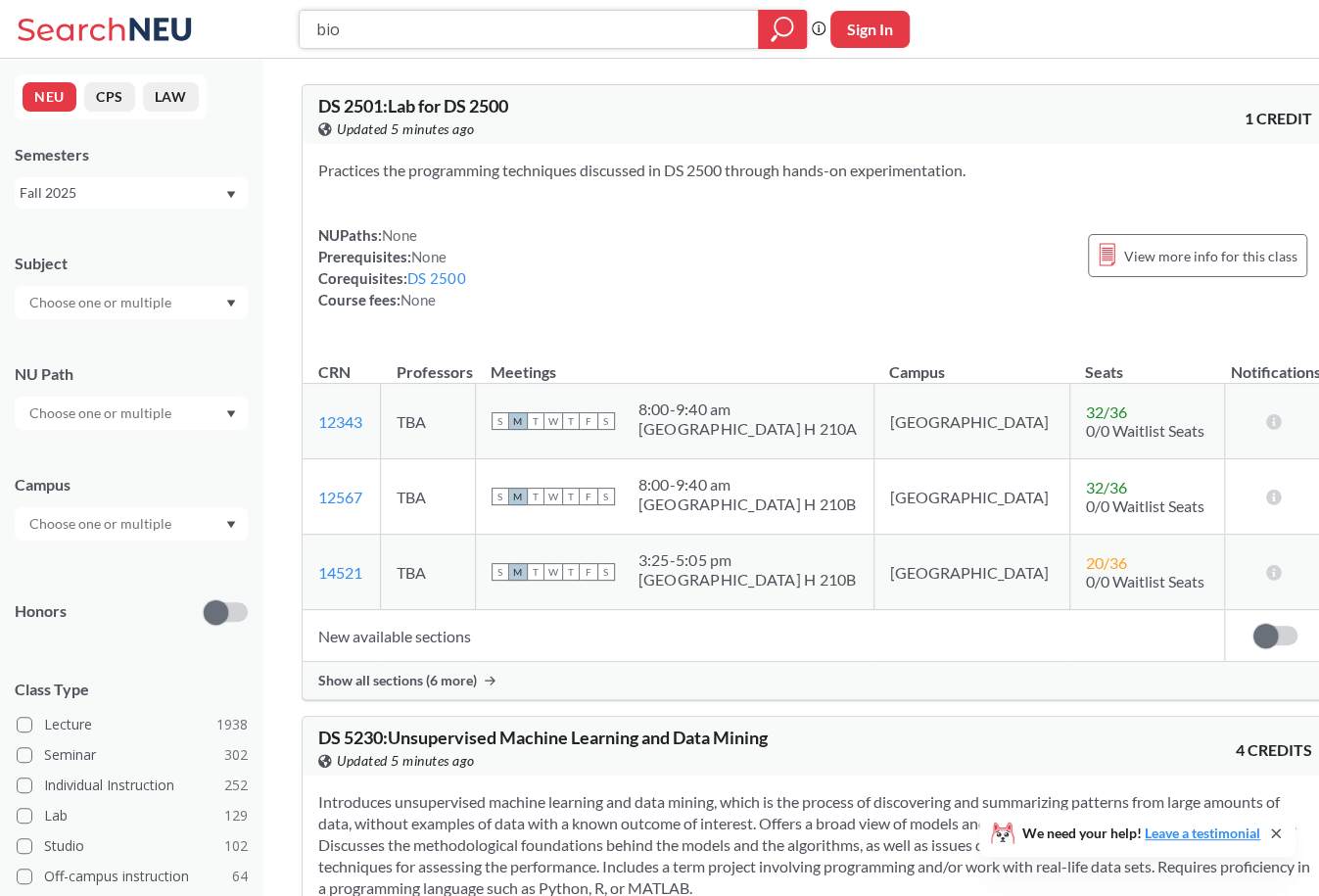 type on "biol" 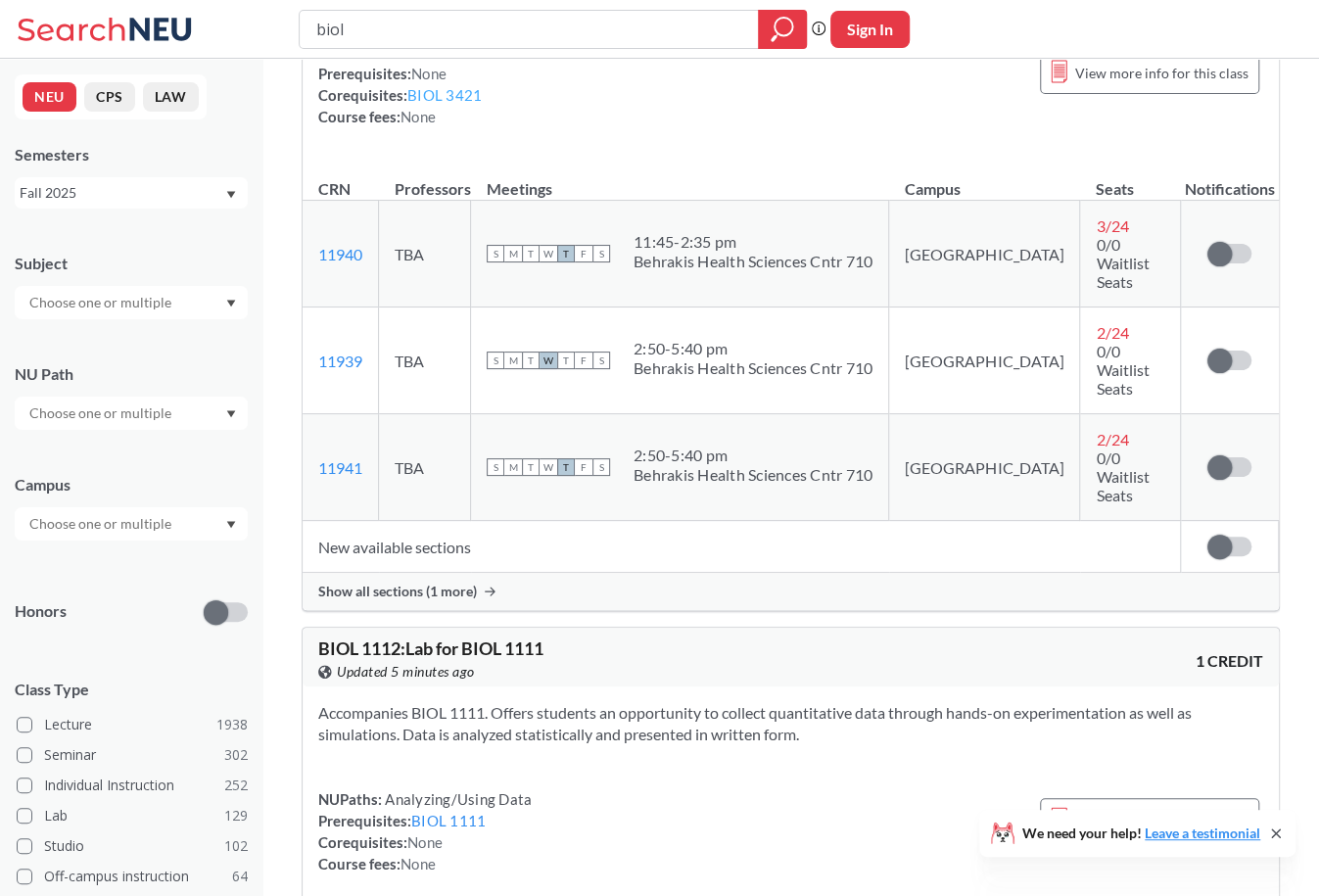 scroll, scrollTop: 2450, scrollLeft: 0, axis: vertical 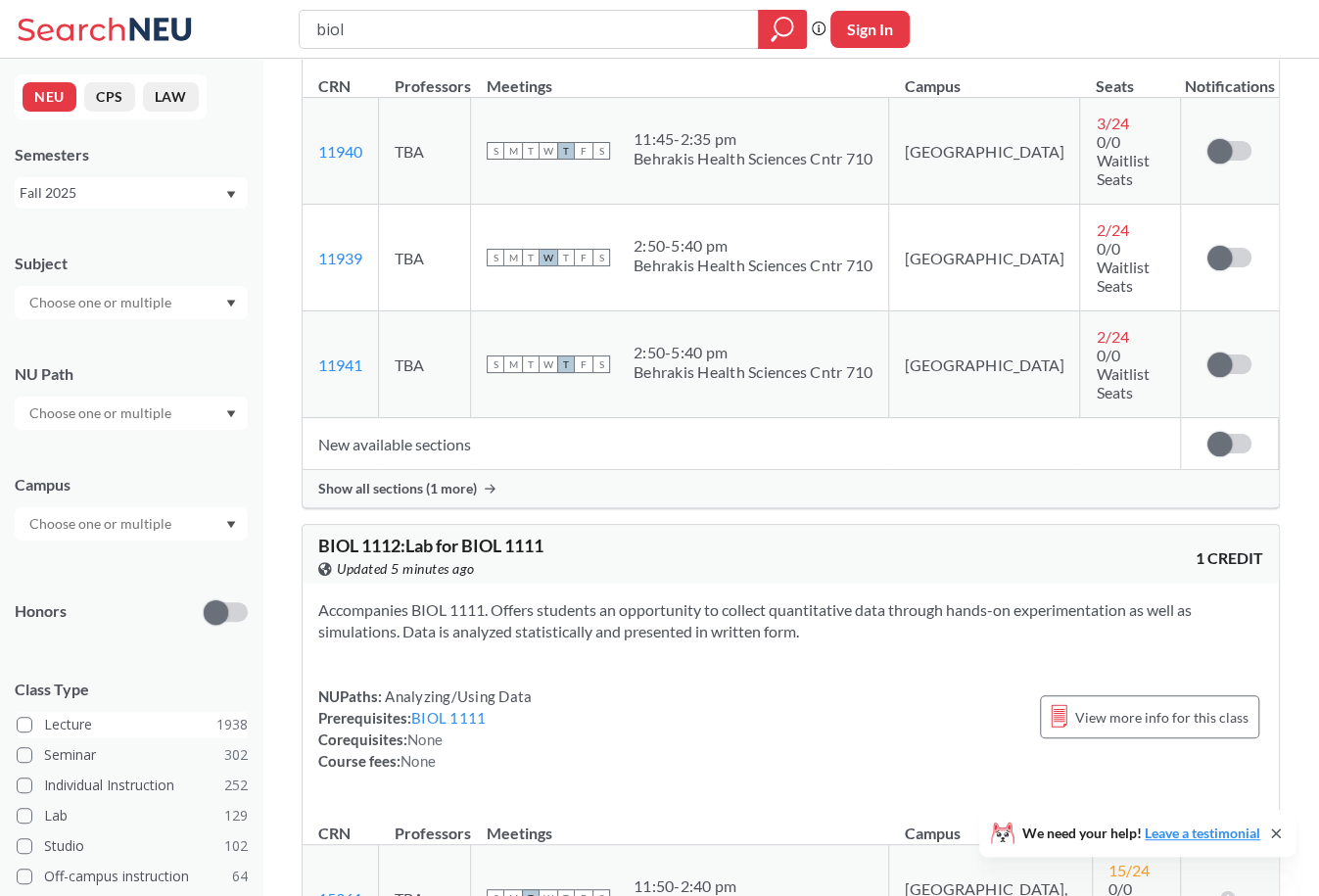 click on "Lecture 1938" at bounding box center (132, 725) 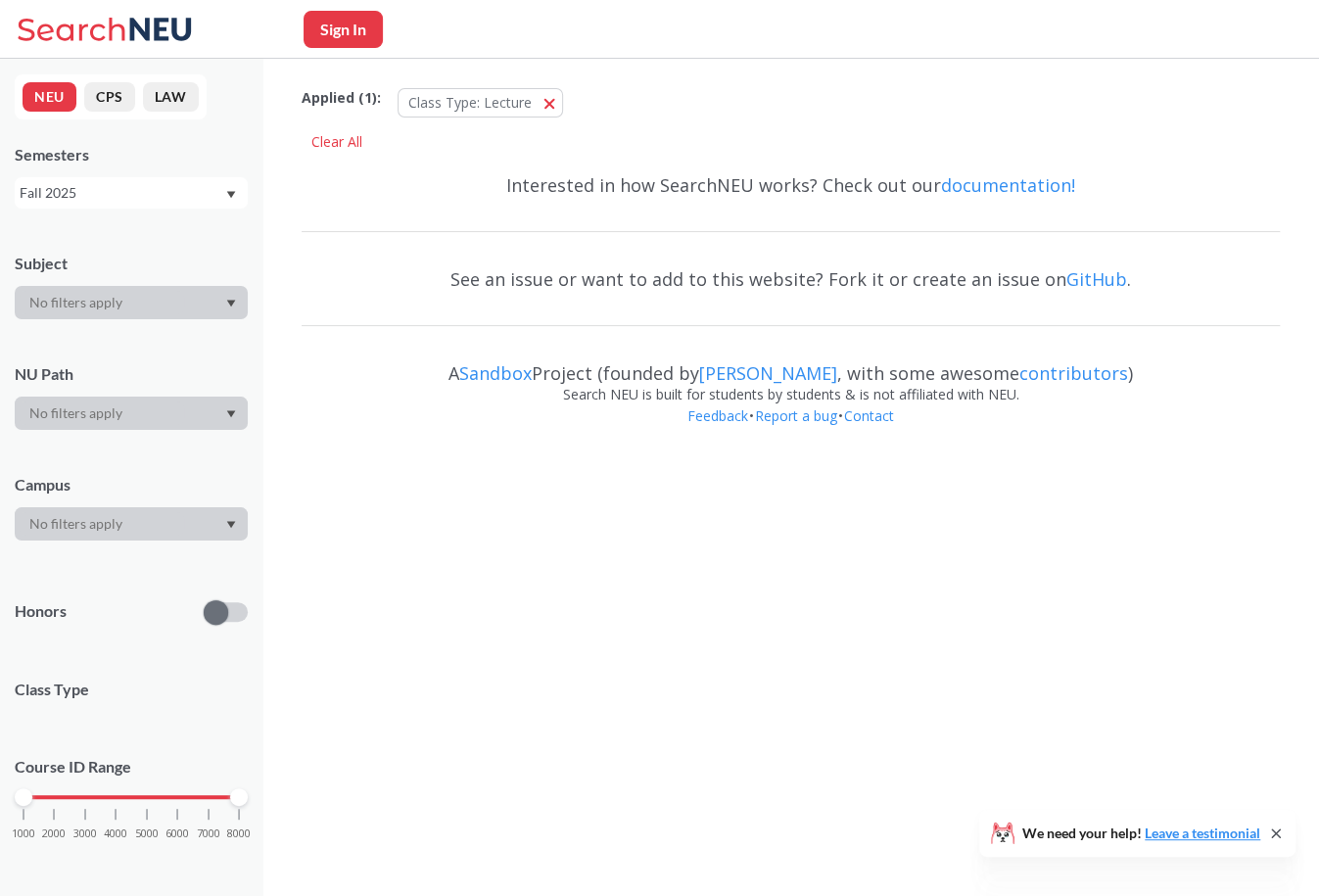 scroll, scrollTop: 0, scrollLeft: 0, axis: both 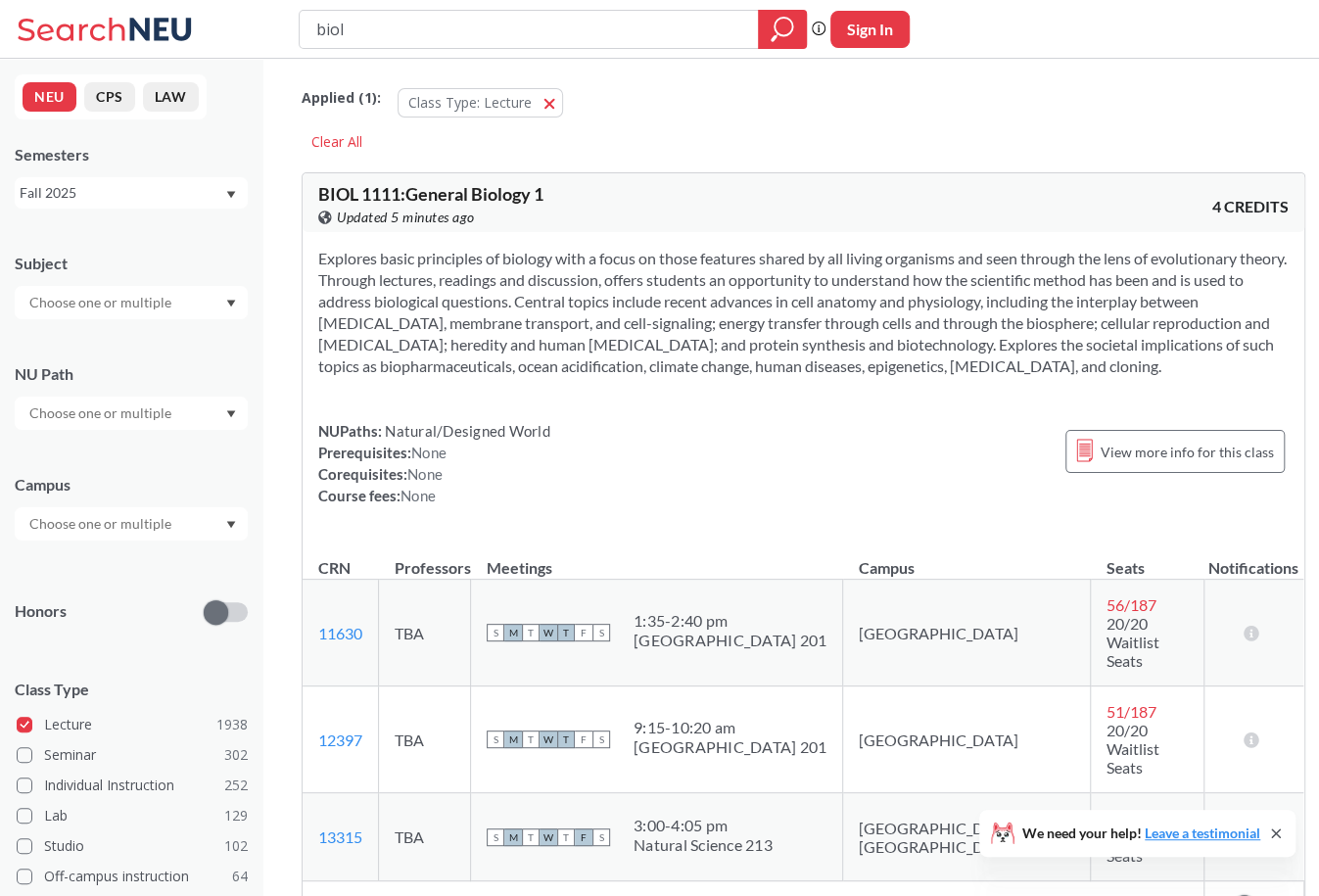 click at bounding box center [102, 413] 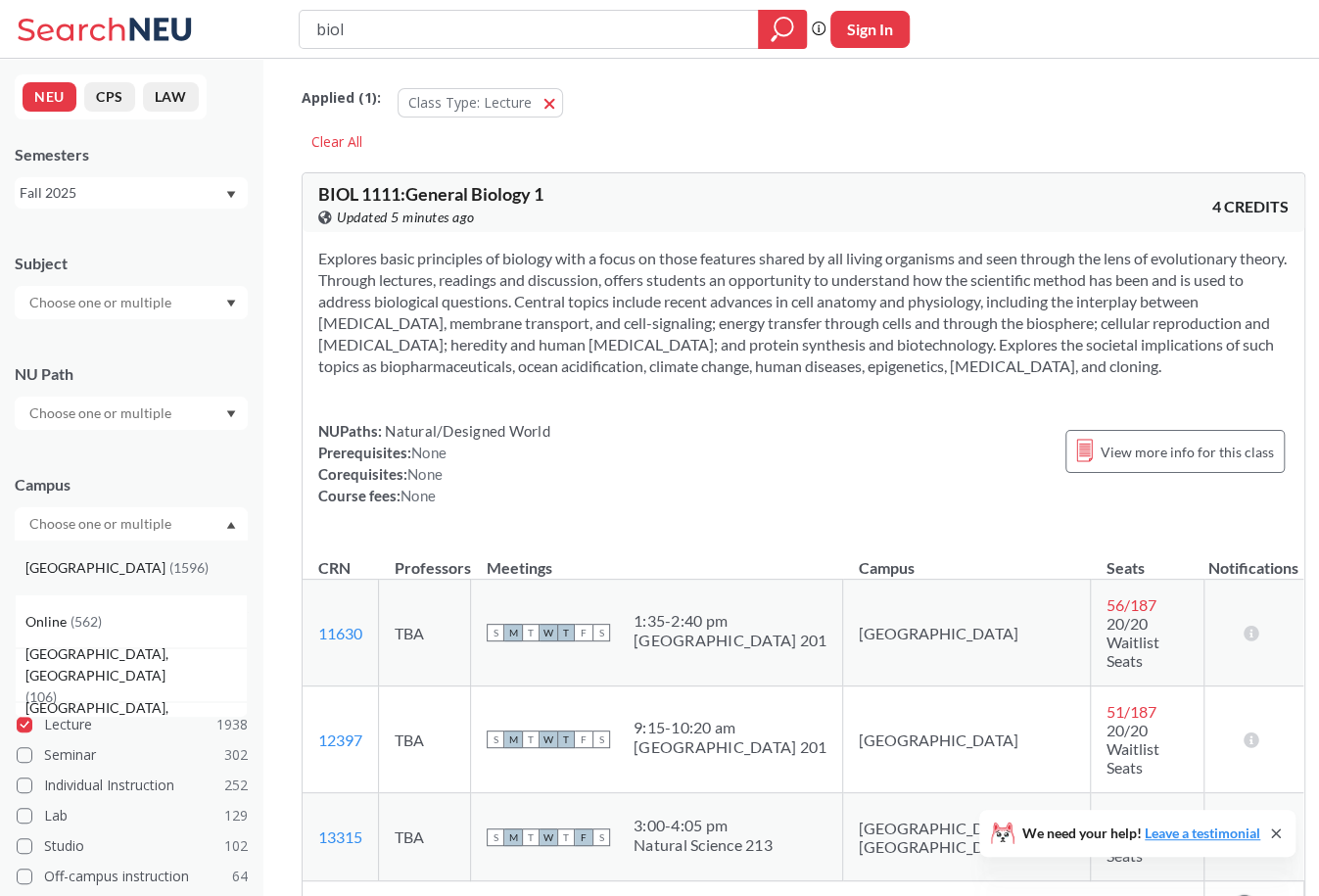 click on "( 1596 )" at bounding box center (189, 567) 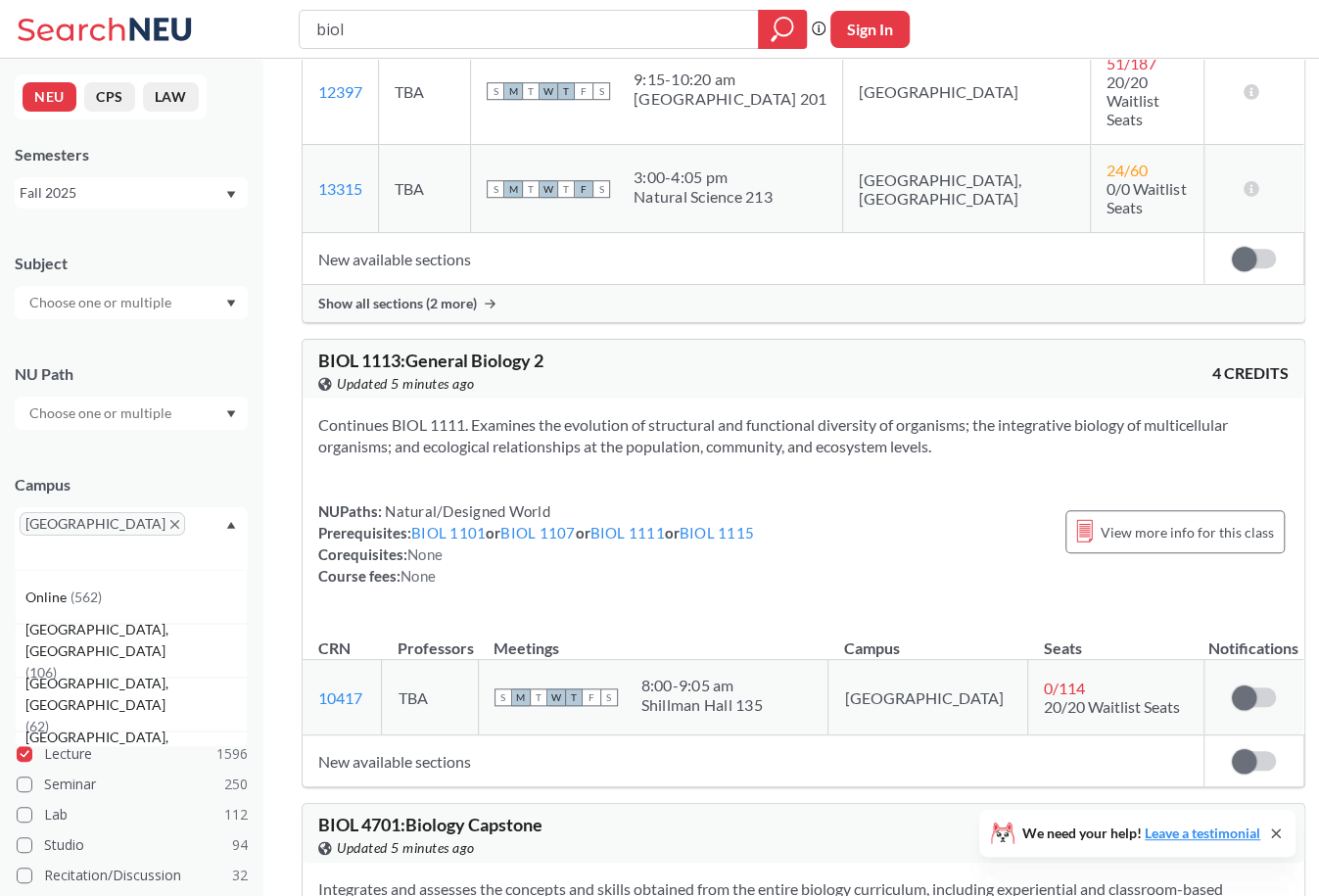 scroll, scrollTop: 651, scrollLeft: 0, axis: vertical 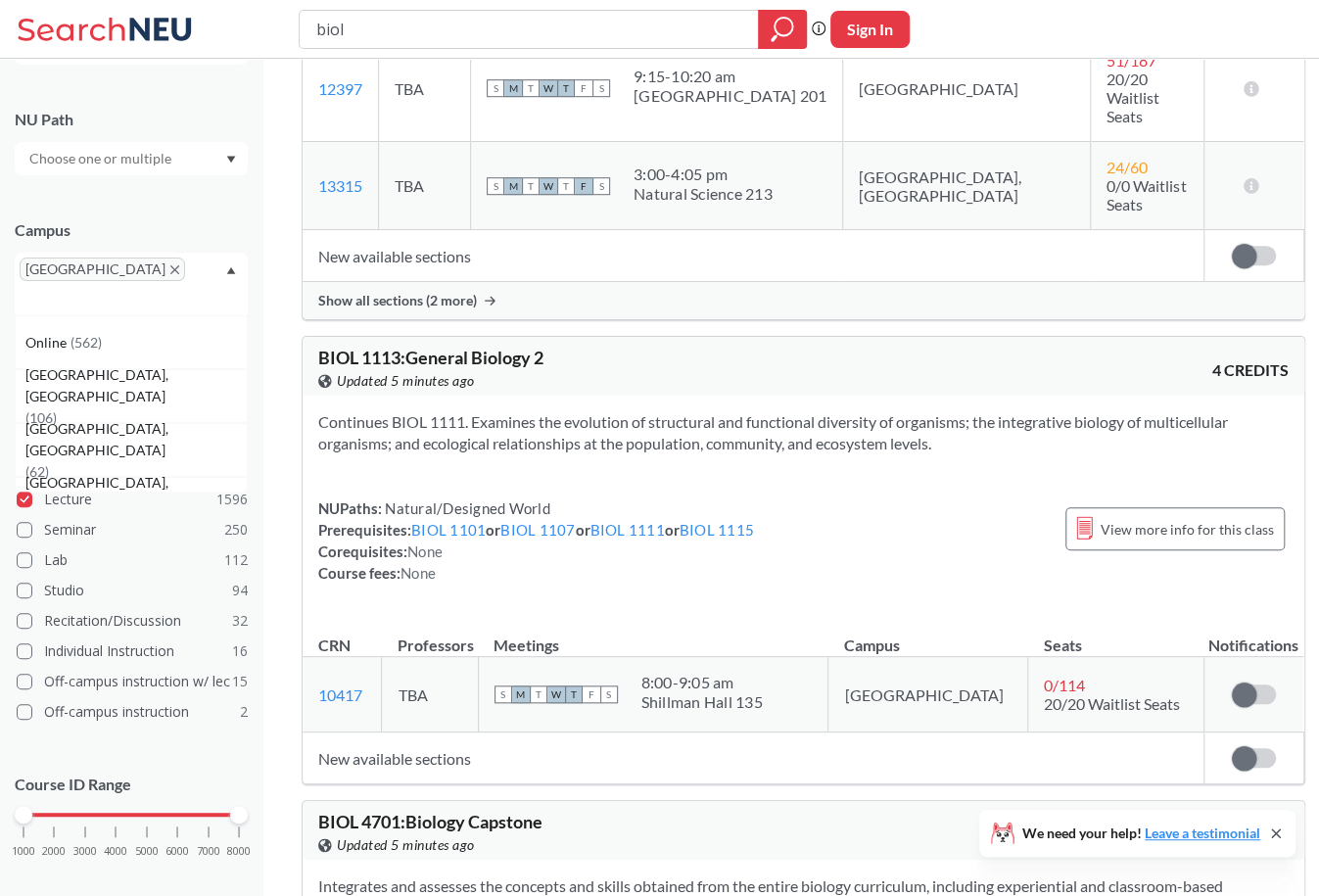 click on "1000 2000 3000 4000 5000 6000 7000 8000" at bounding box center (131, 815) 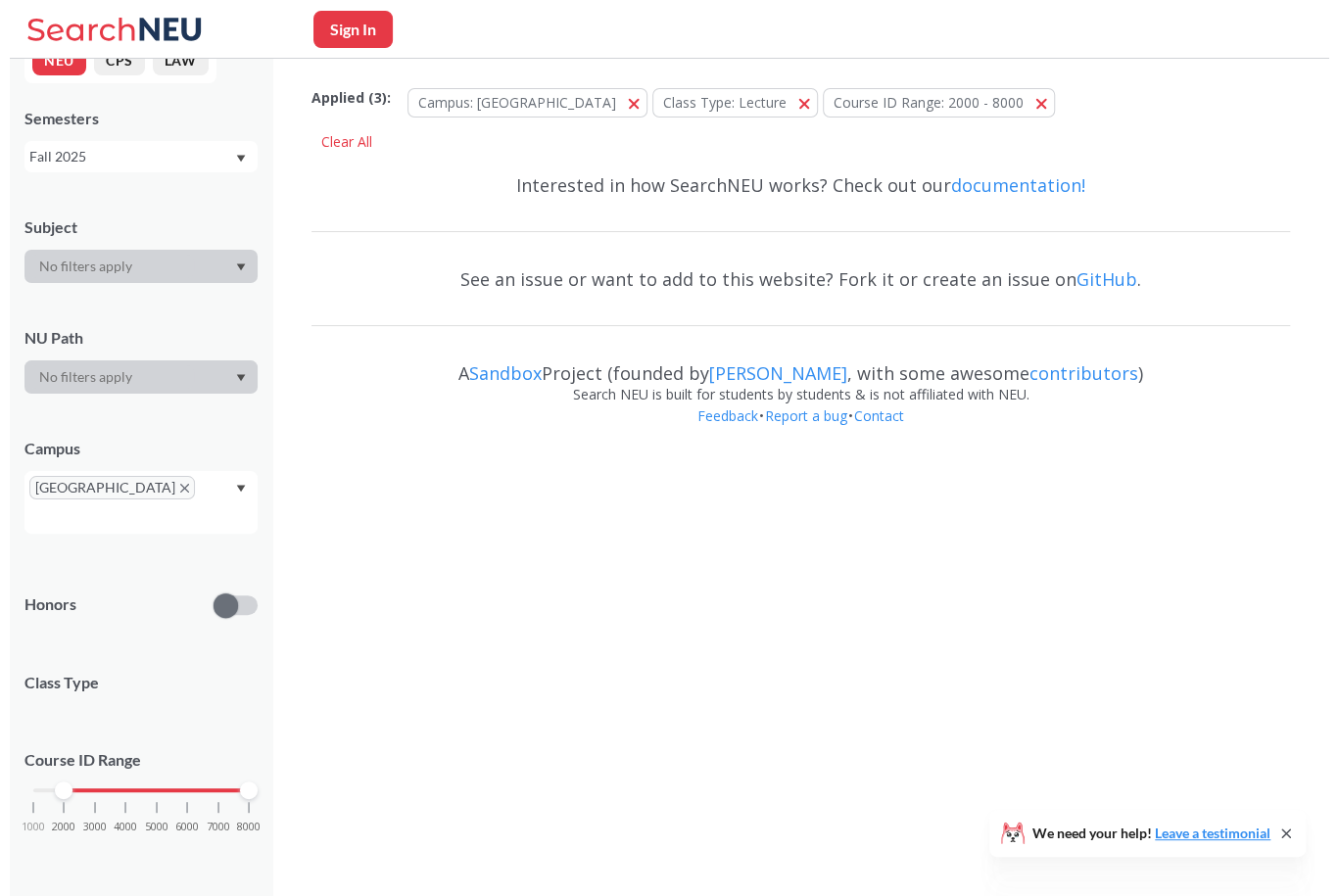 scroll, scrollTop: 0, scrollLeft: 0, axis: both 